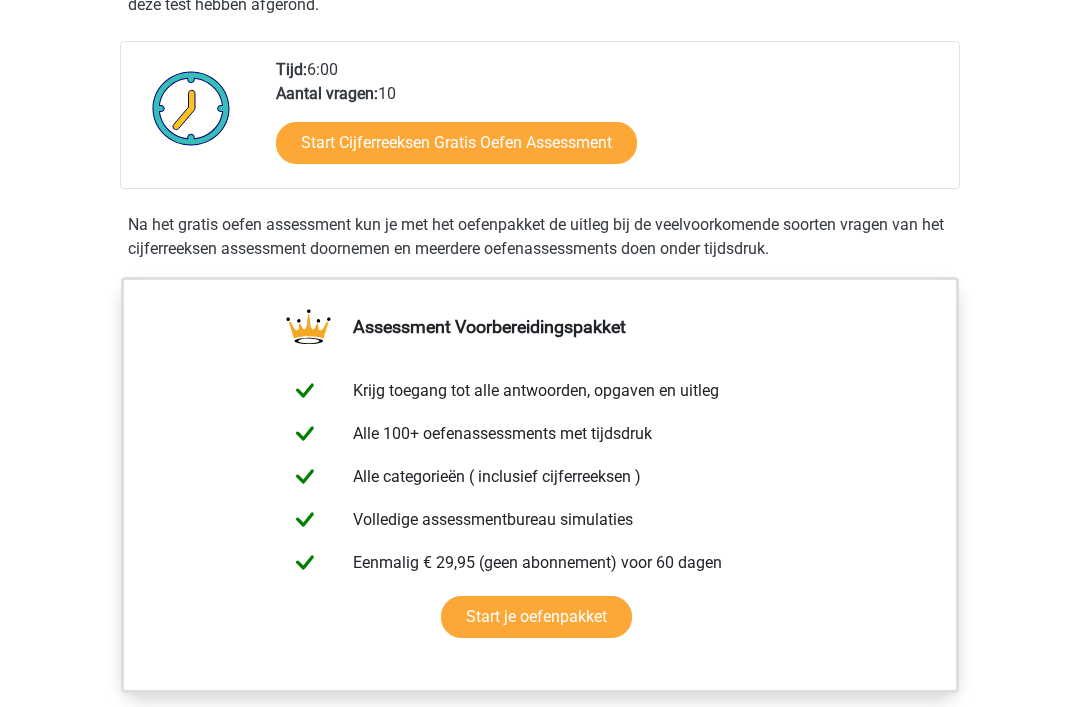 scroll, scrollTop: 473, scrollLeft: 0, axis: vertical 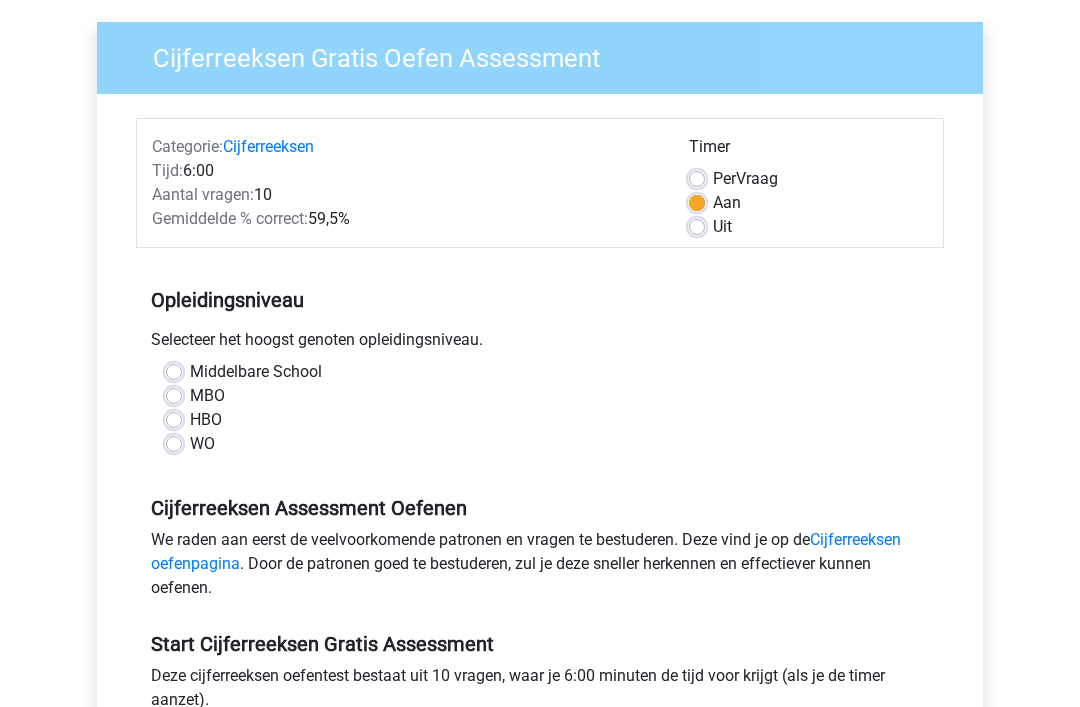 click on "Uit" at bounding box center [722, 227] 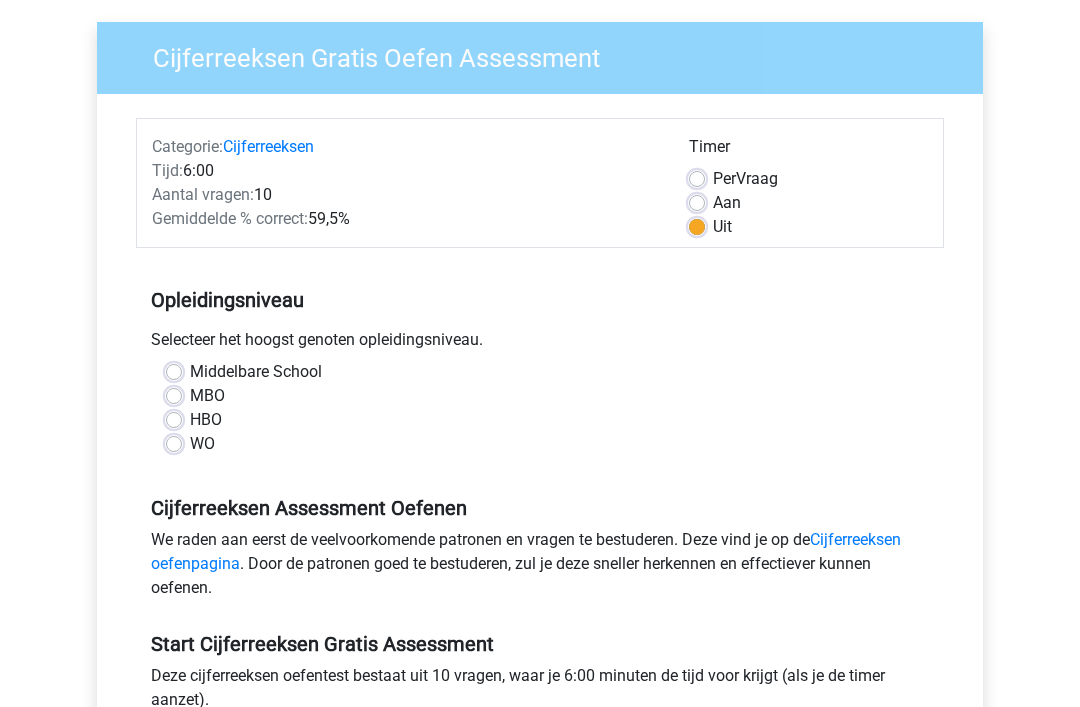 click on "Middelbare School" at bounding box center (256, 372) 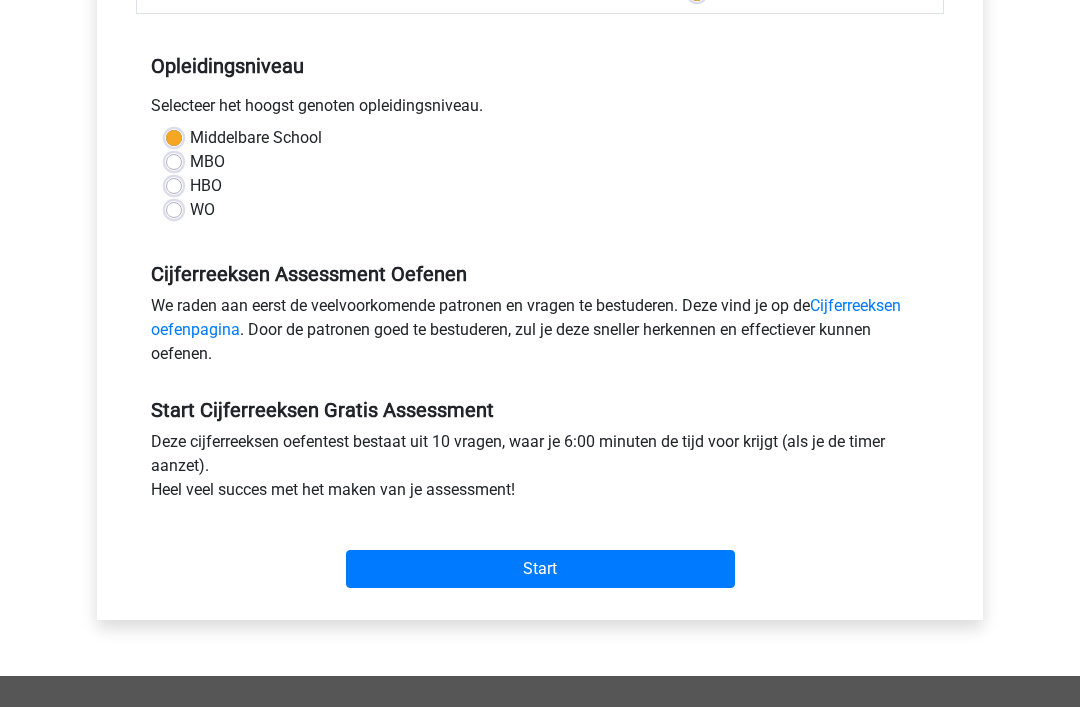 scroll, scrollTop: 400, scrollLeft: 0, axis: vertical 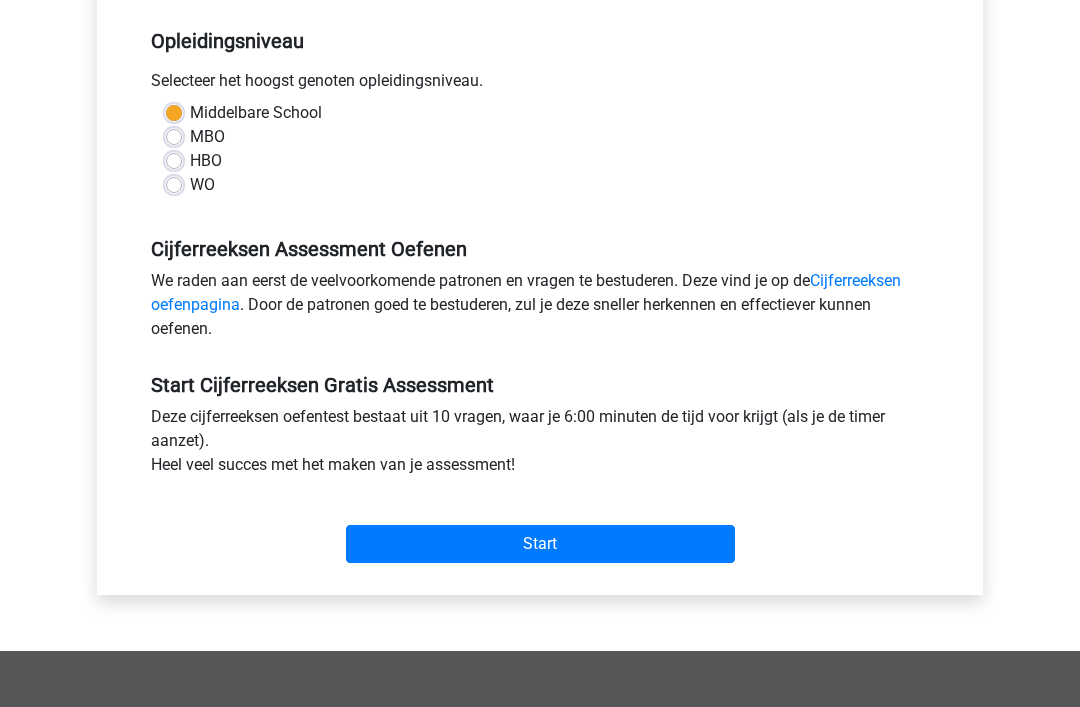 click on "Start" at bounding box center [540, 545] 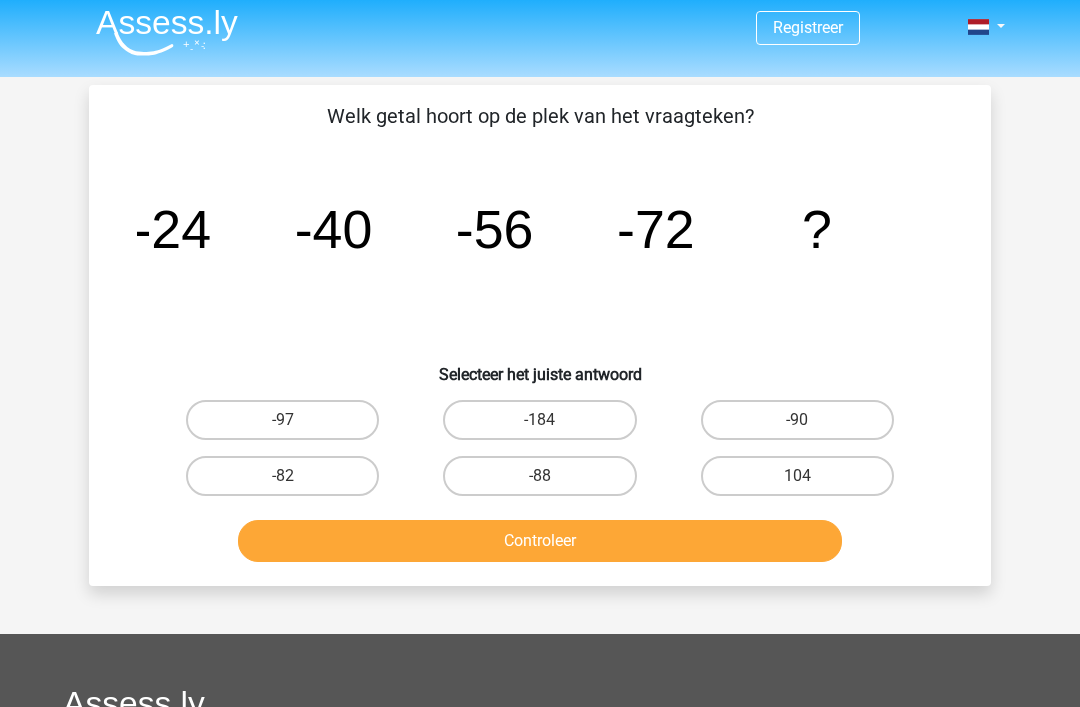 scroll, scrollTop: 22, scrollLeft: 0, axis: vertical 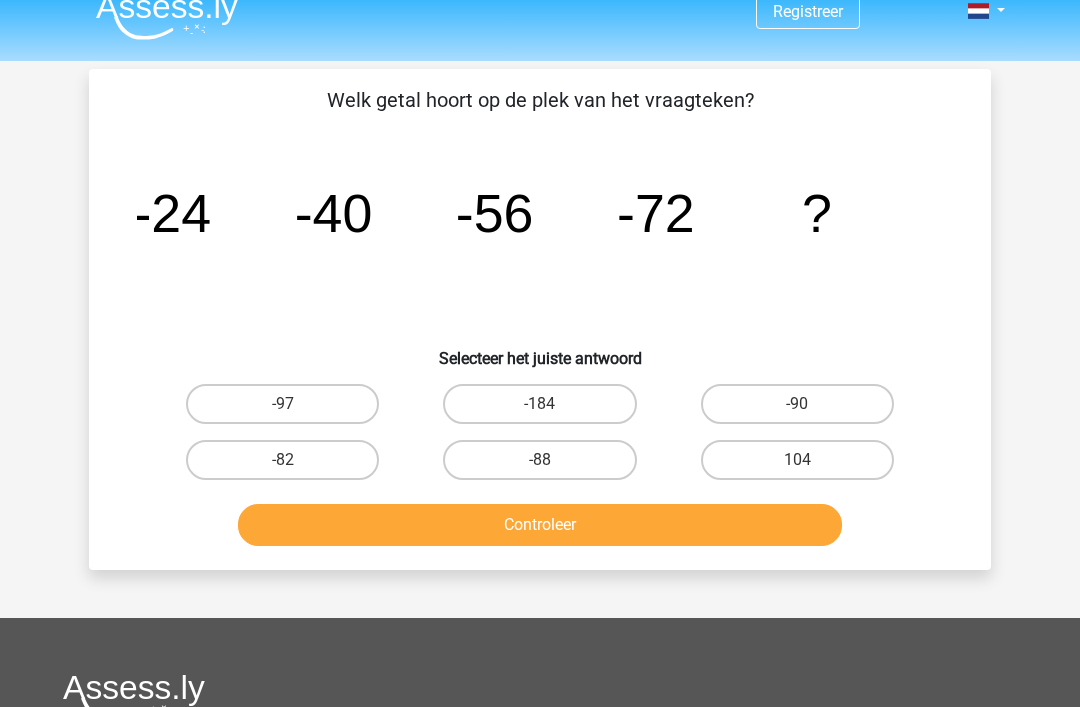 click on "-88" at bounding box center [539, 461] 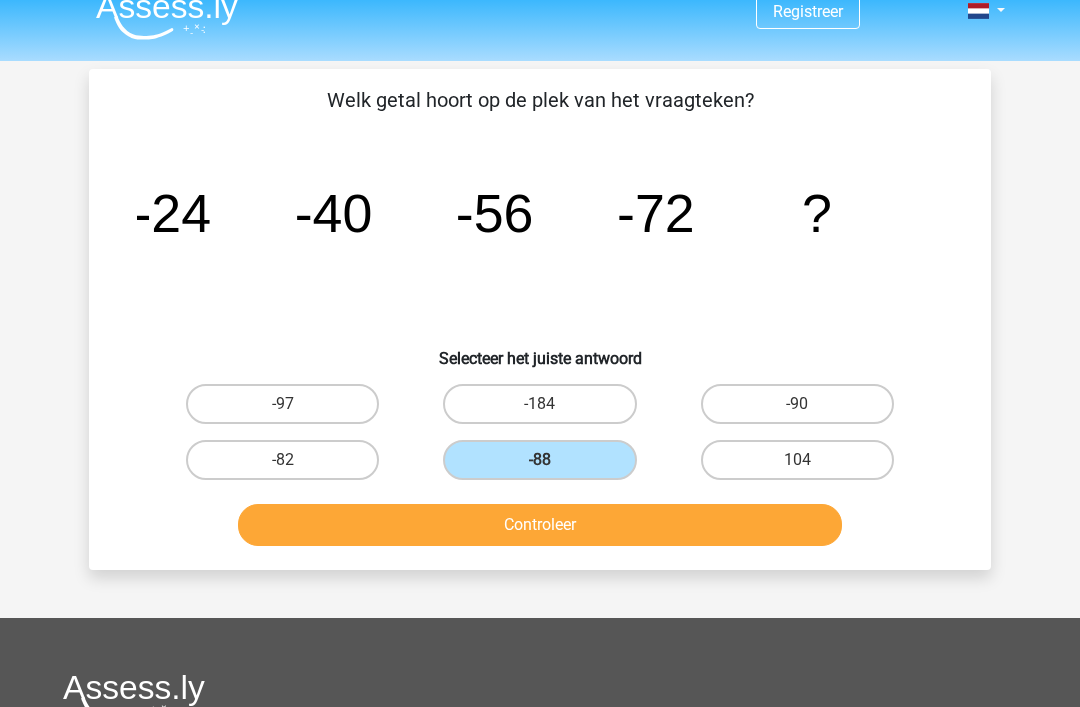 scroll, scrollTop: 23, scrollLeft: 0, axis: vertical 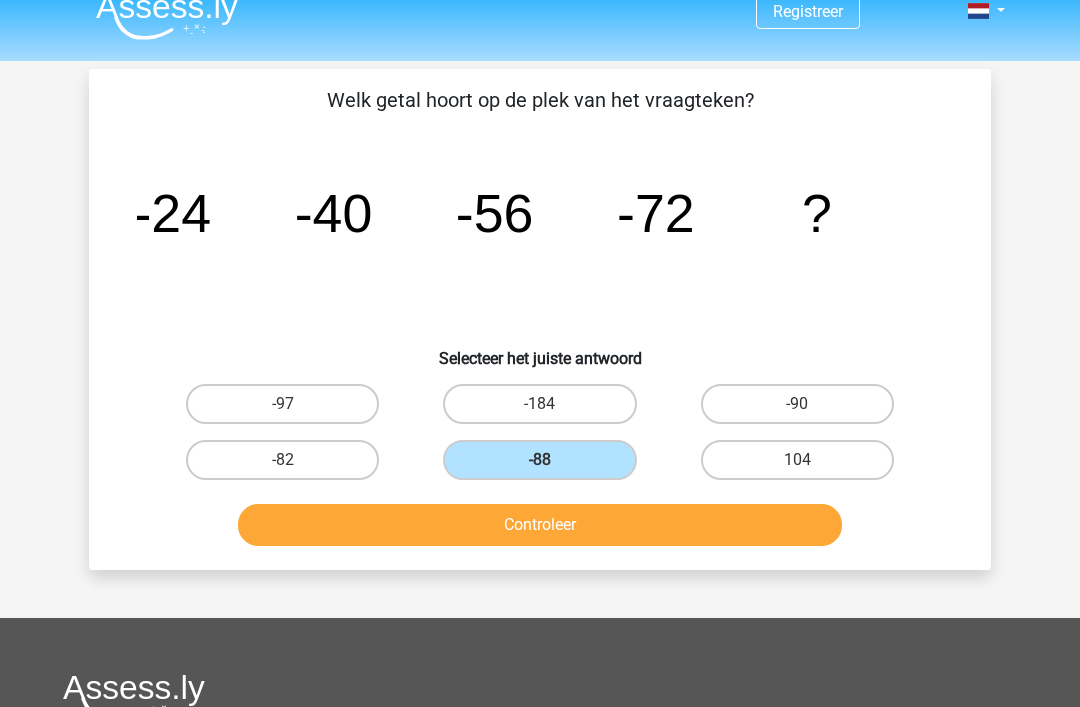 click on "Controleer" at bounding box center (540, 525) 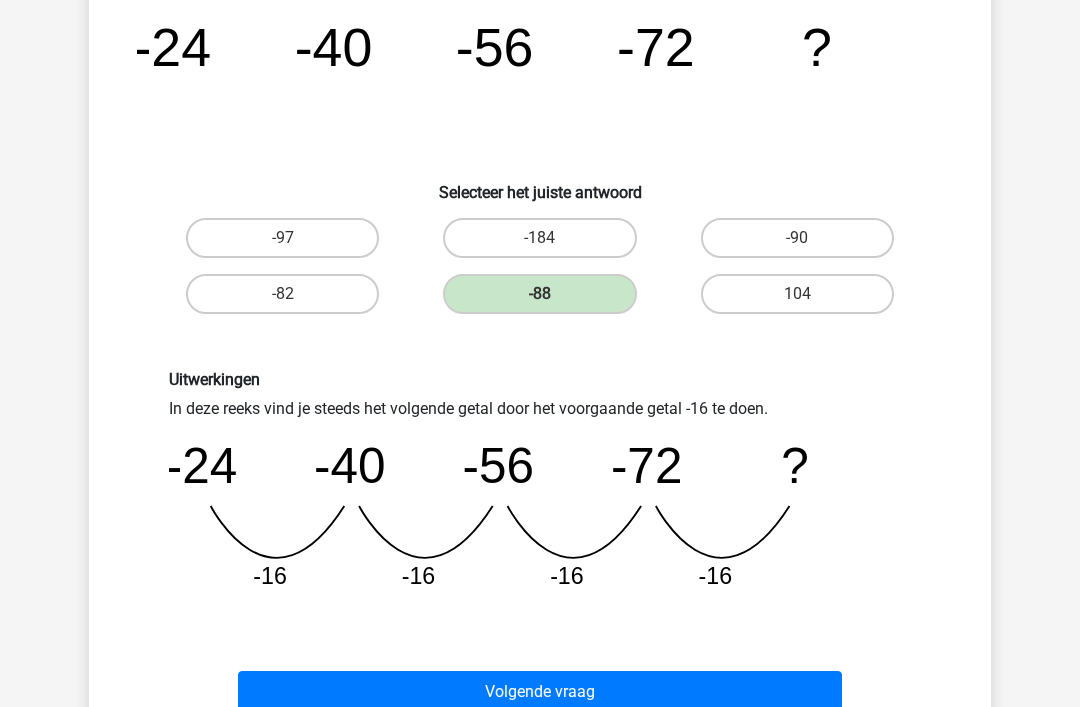 scroll, scrollTop: 185, scrollLeft: 0, axis: vertical 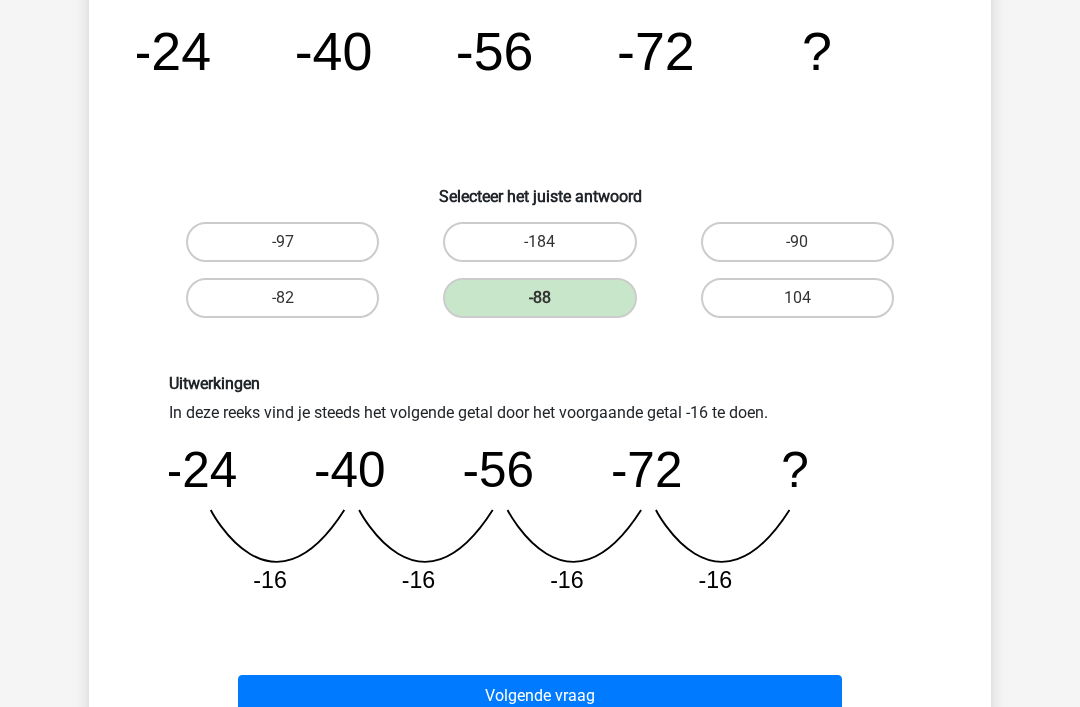 click on "Volgende vraag" at bounding box center [540, 696] 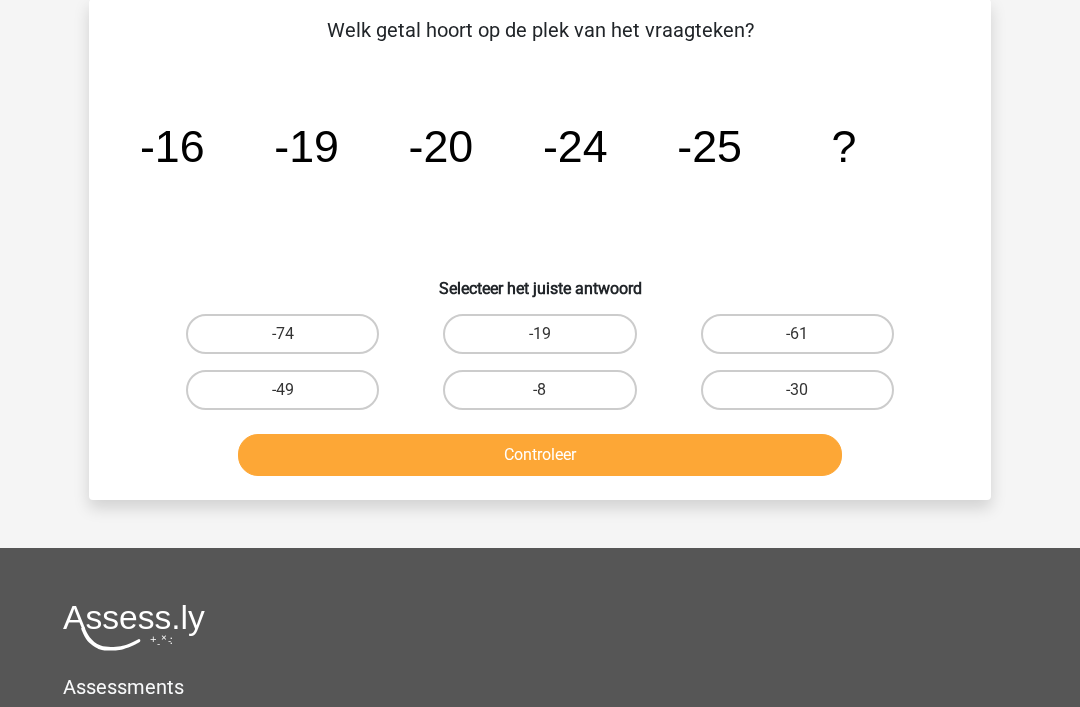 scroll, scrollTop: 92, scrollLeft: 0, axis: vertical 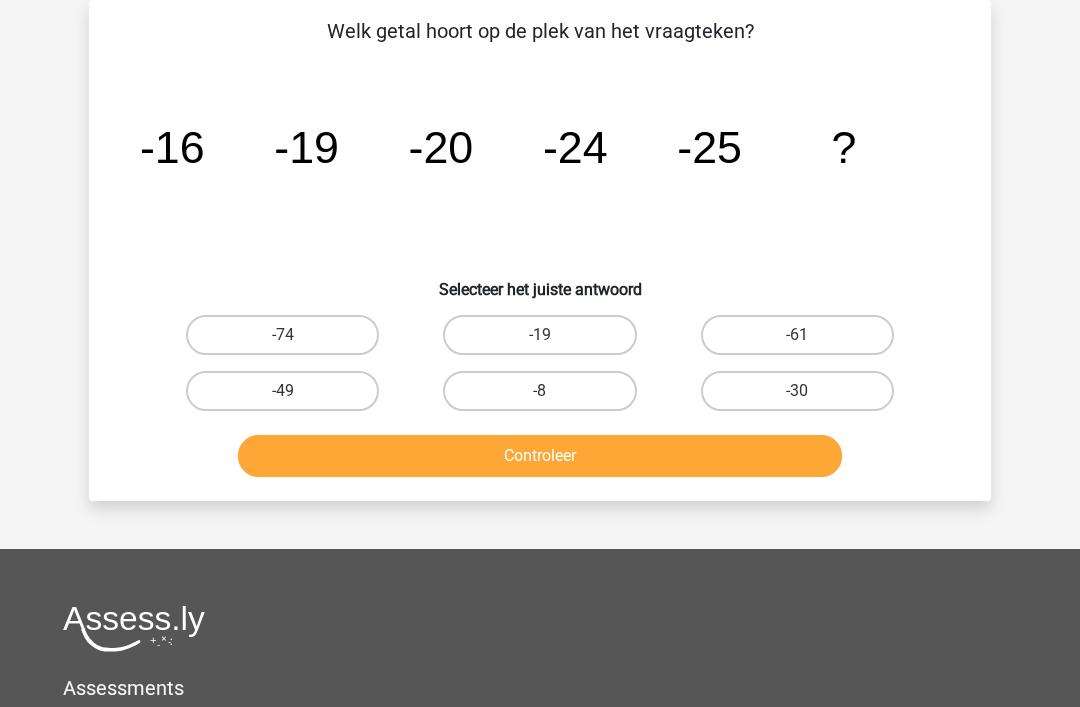 click on "-30" at bounding box center [797, 391] 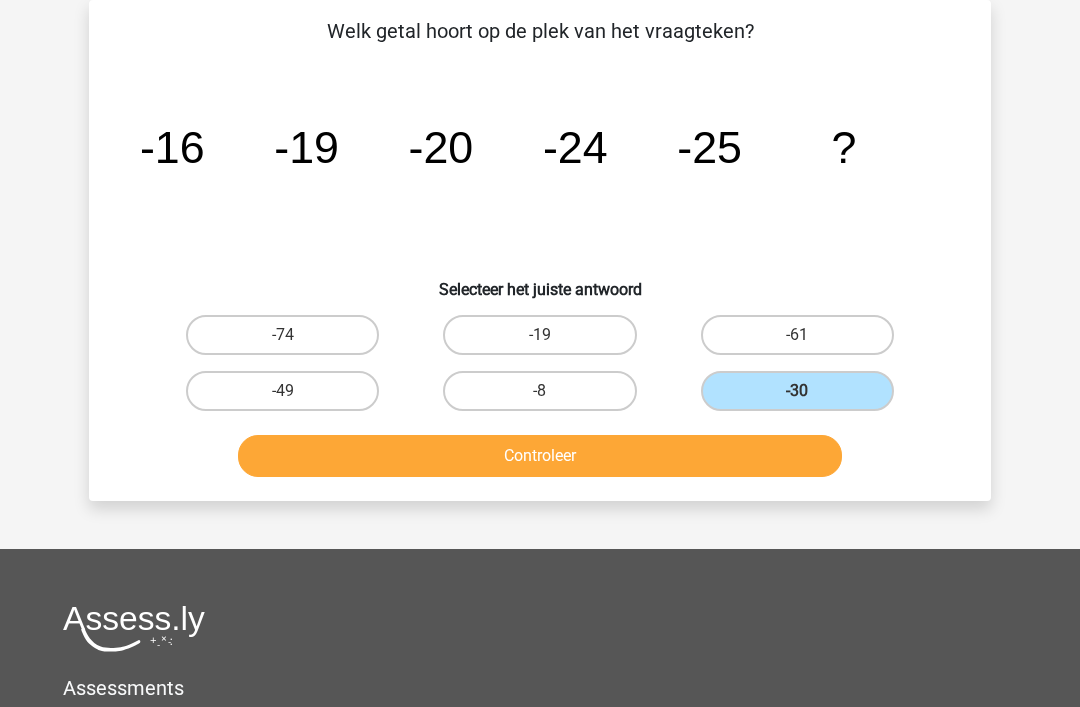 click on "Controleer" at bounding box center [540, 456] 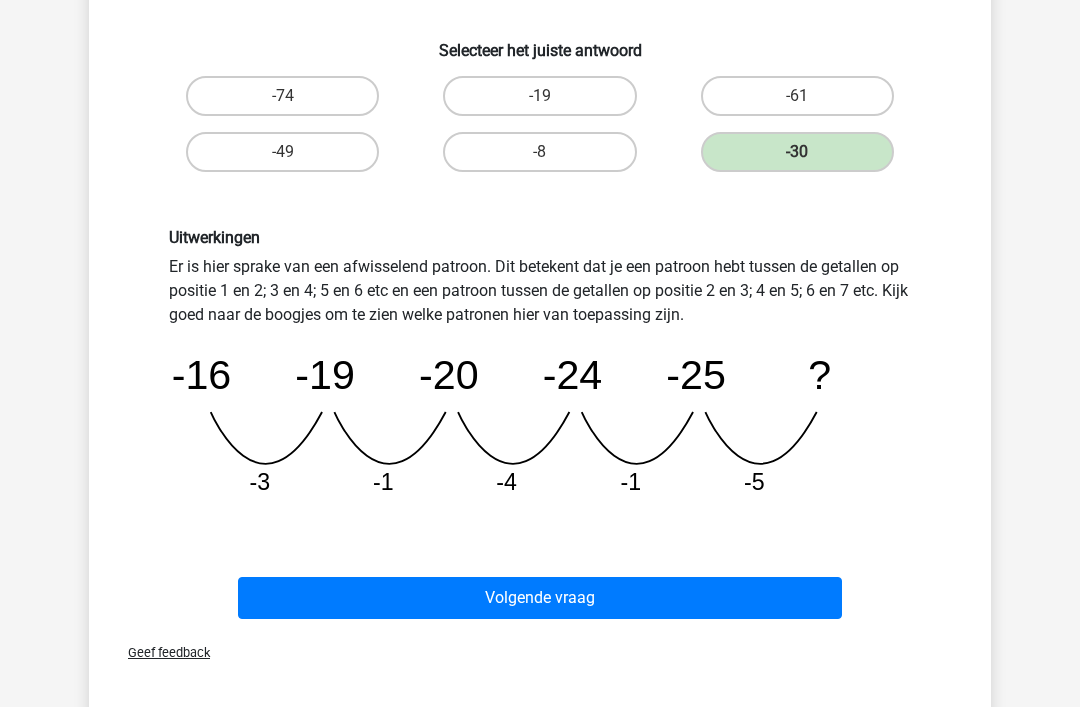 scroll, scrollTop: 329, scrollLeft: 0, axis: vertical 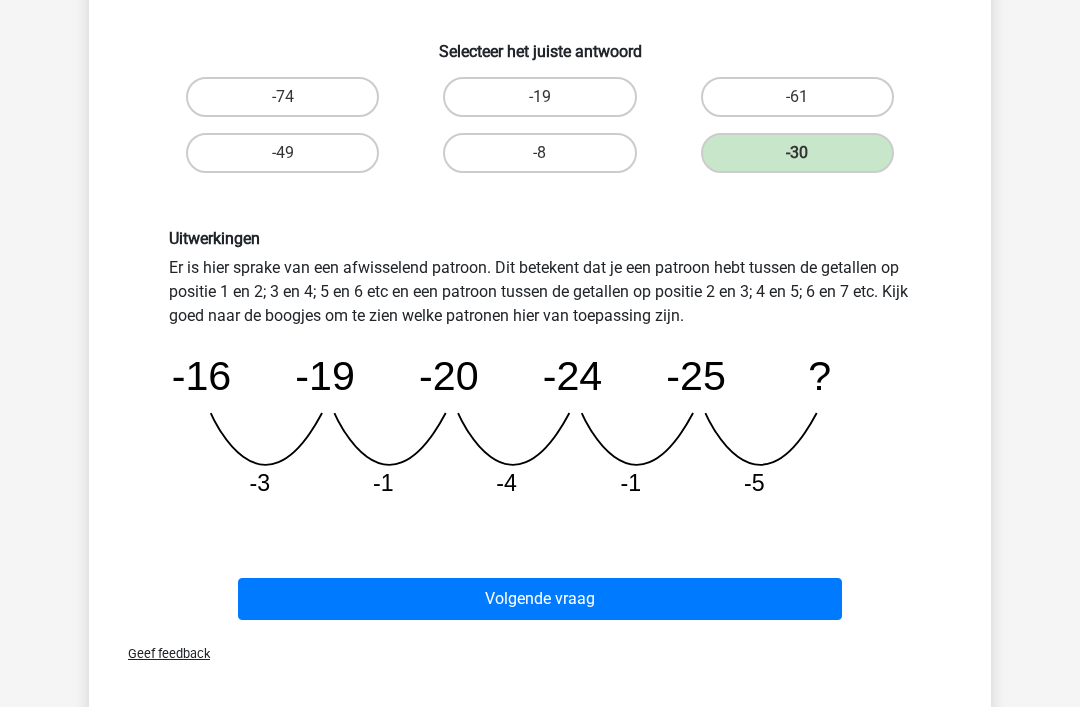 click on "Volgende vraag" at bounding box center (540, 600) 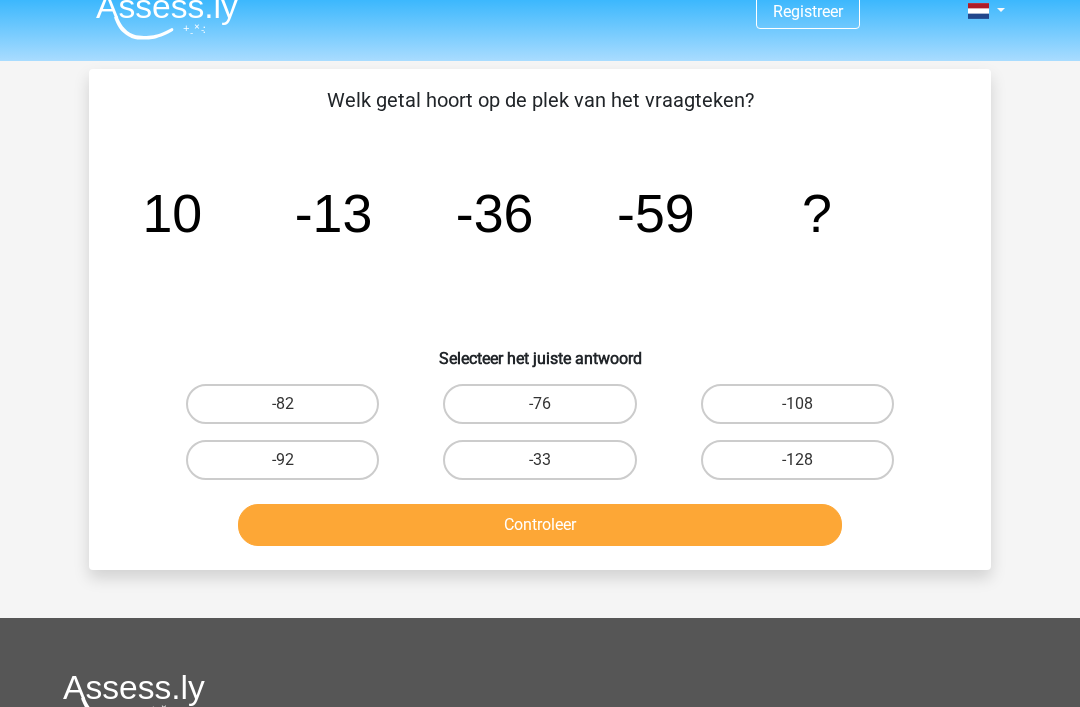 scroll, scrollTop: 22, scrollLeft: 0, axis: vertical 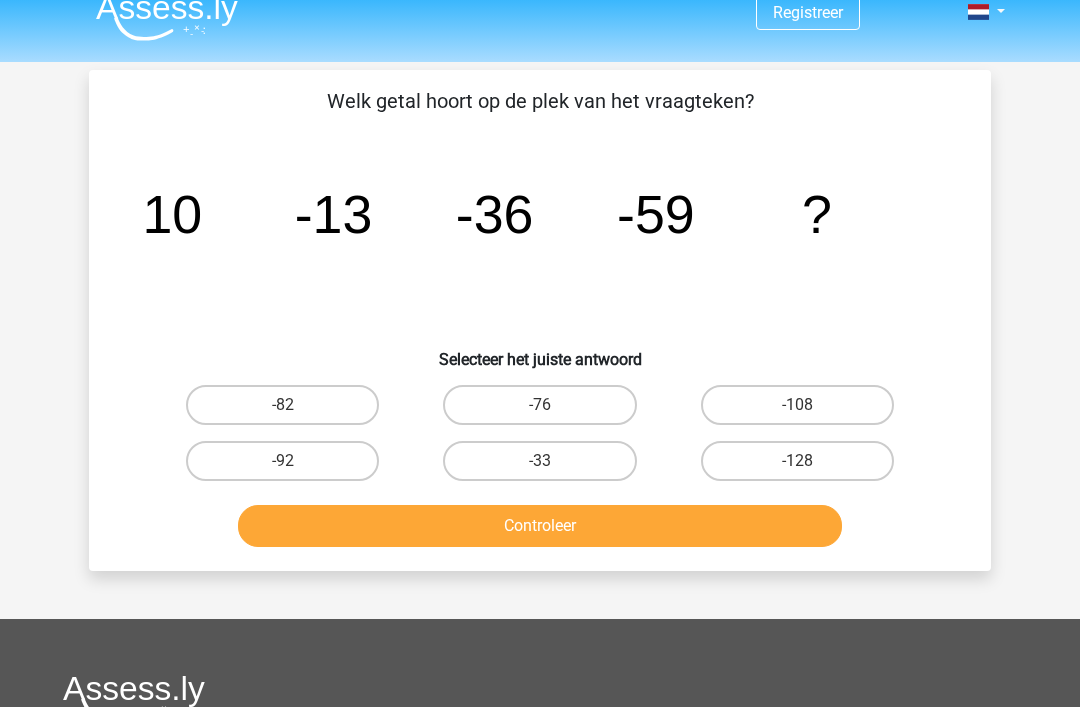 click on "-82" at bounding box center (282, 405) 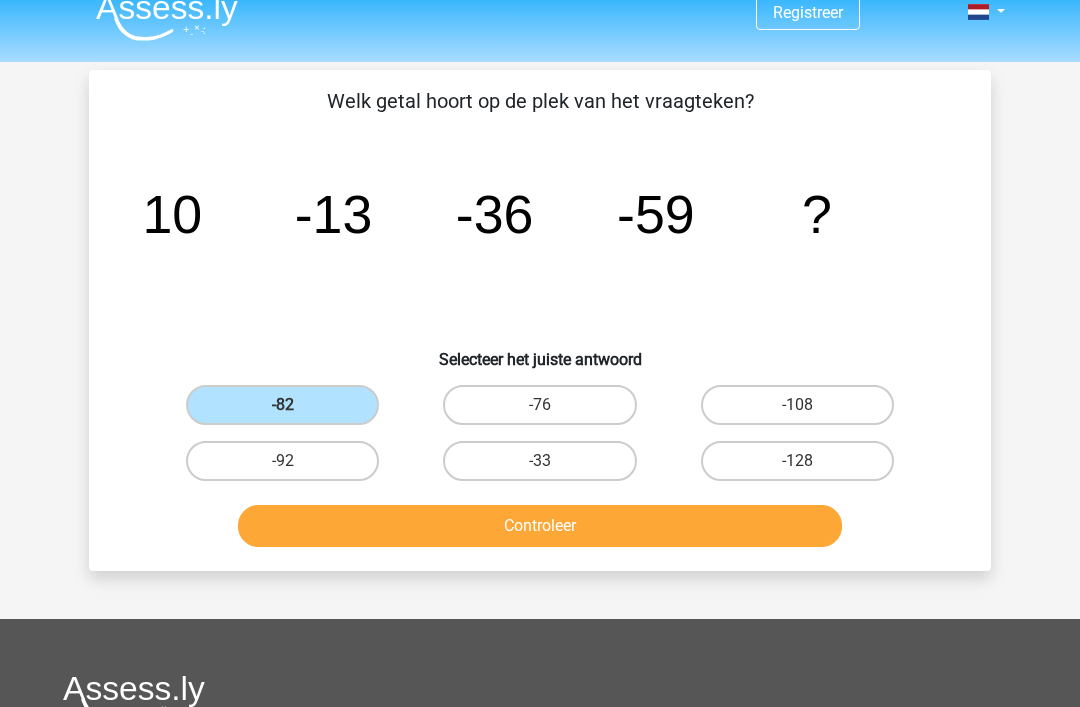 click on "Controleer" at bounding box center (540, 526) 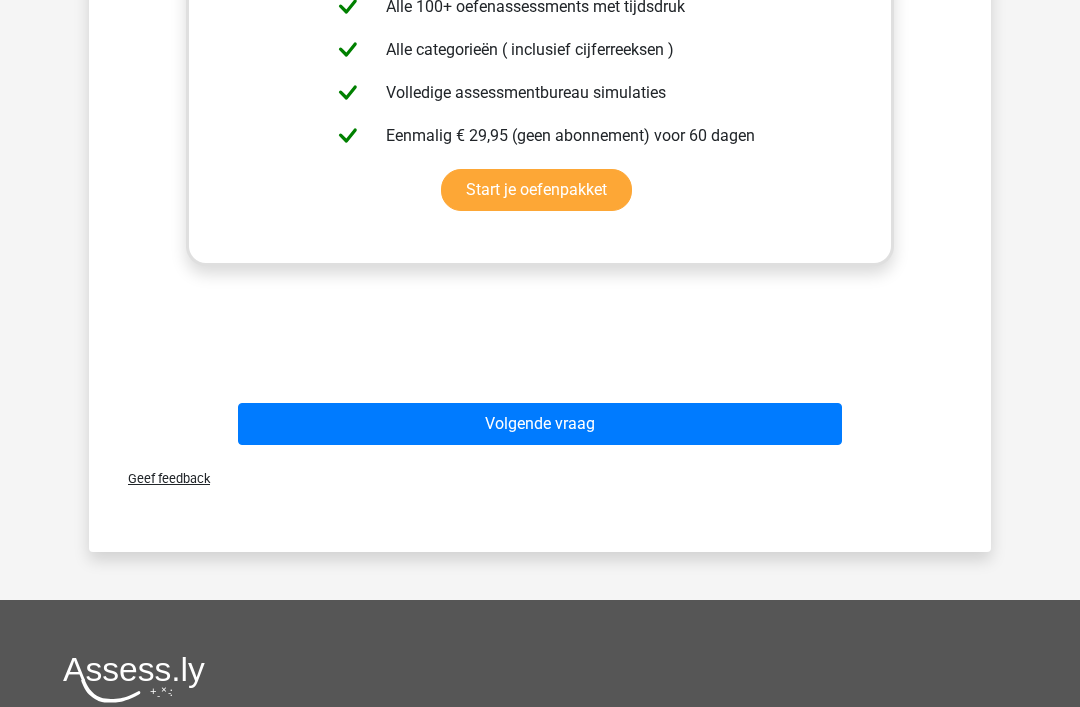 click on "Volgende vraag" at bounding box center (540, 424) 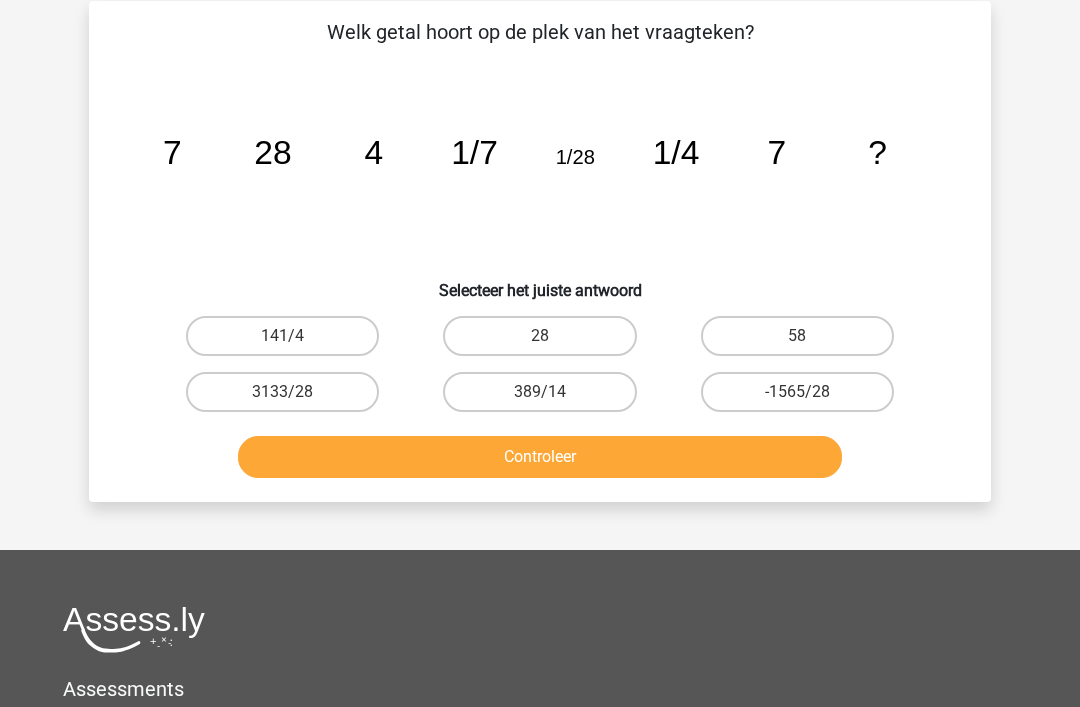 scroll, scrollTop: 92, scrollLeft: 0, axis: vertical 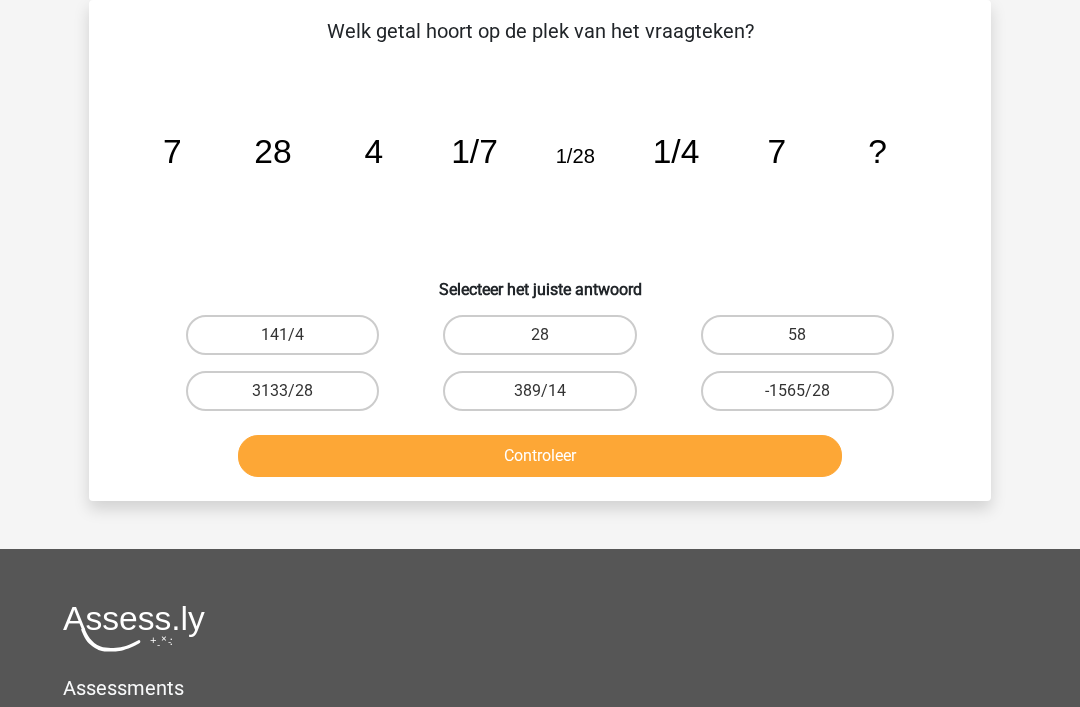 click on "28" at bounding box center (539, 335) 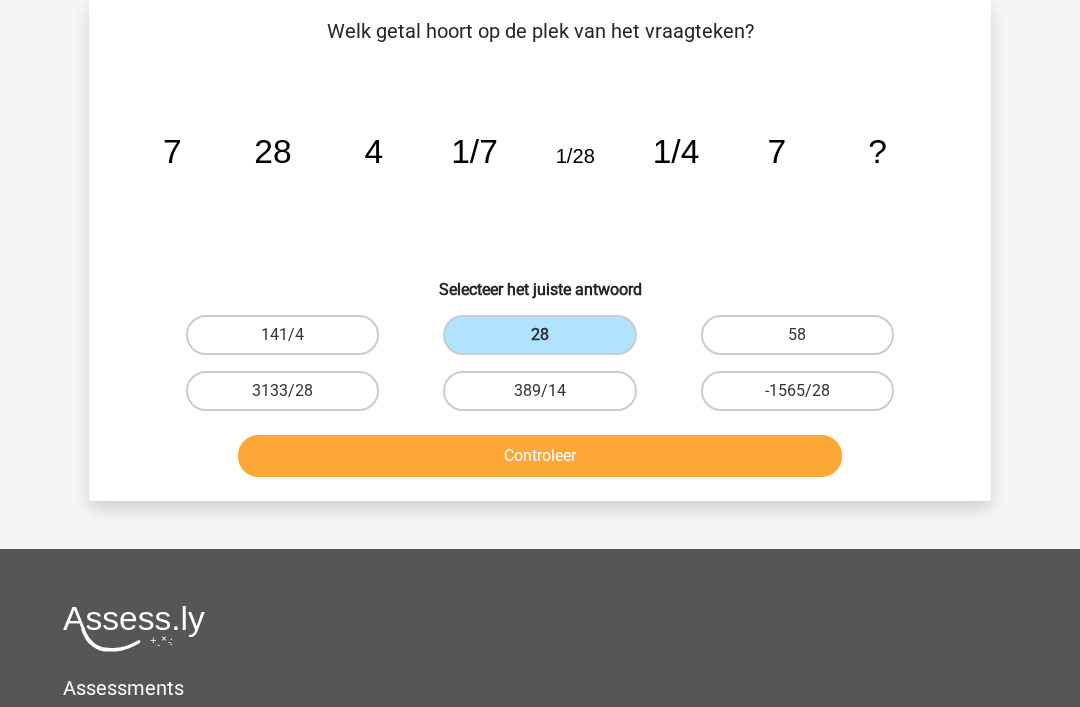 click on "Controleer" at bounding box center (540, 456) 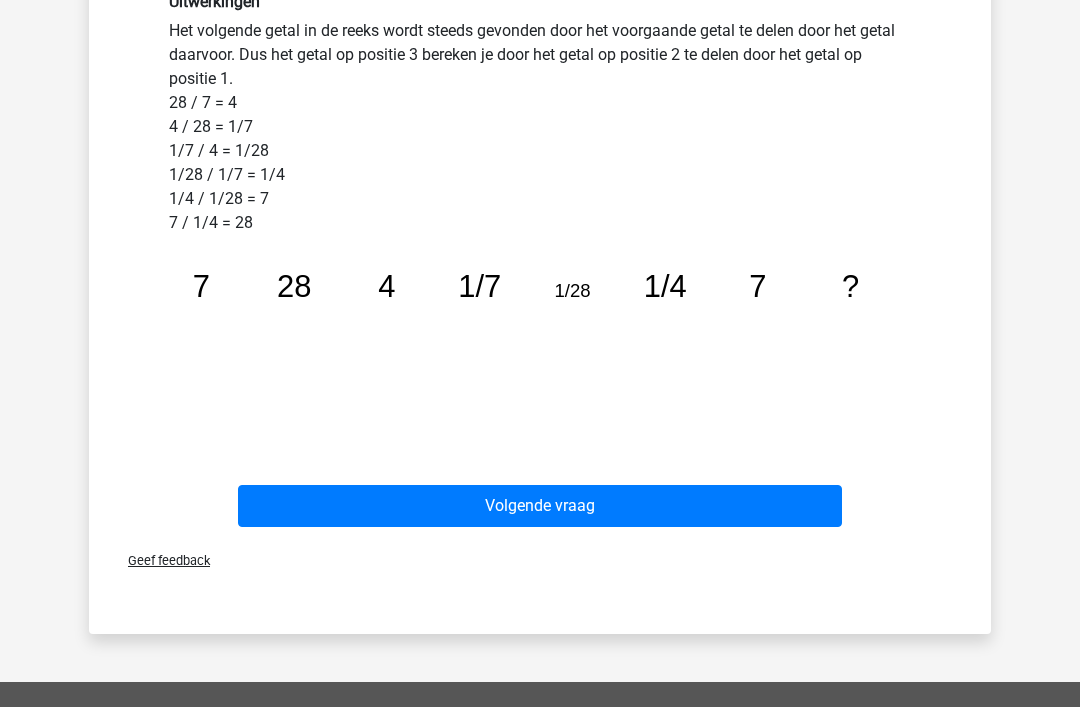 click on "Volgende vraag" at bounding box center (540, 506) 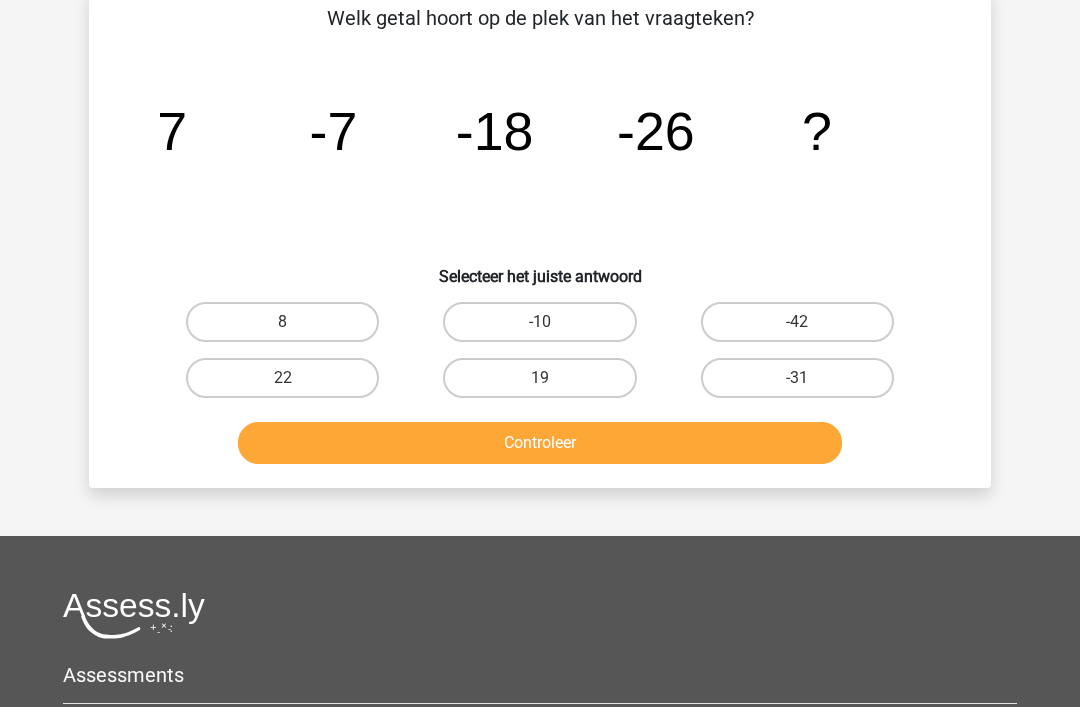 scroll, scrollTop: 109, scrollLeft: 0, axis: vertical 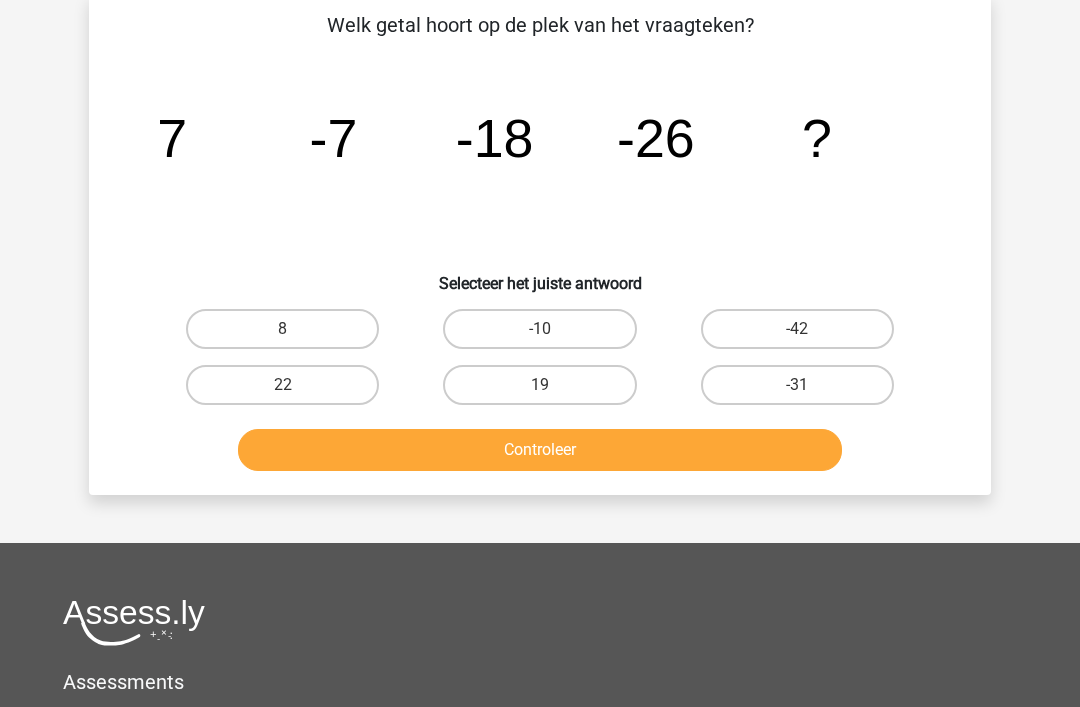click on "-31" at bounding box center (797, 386) 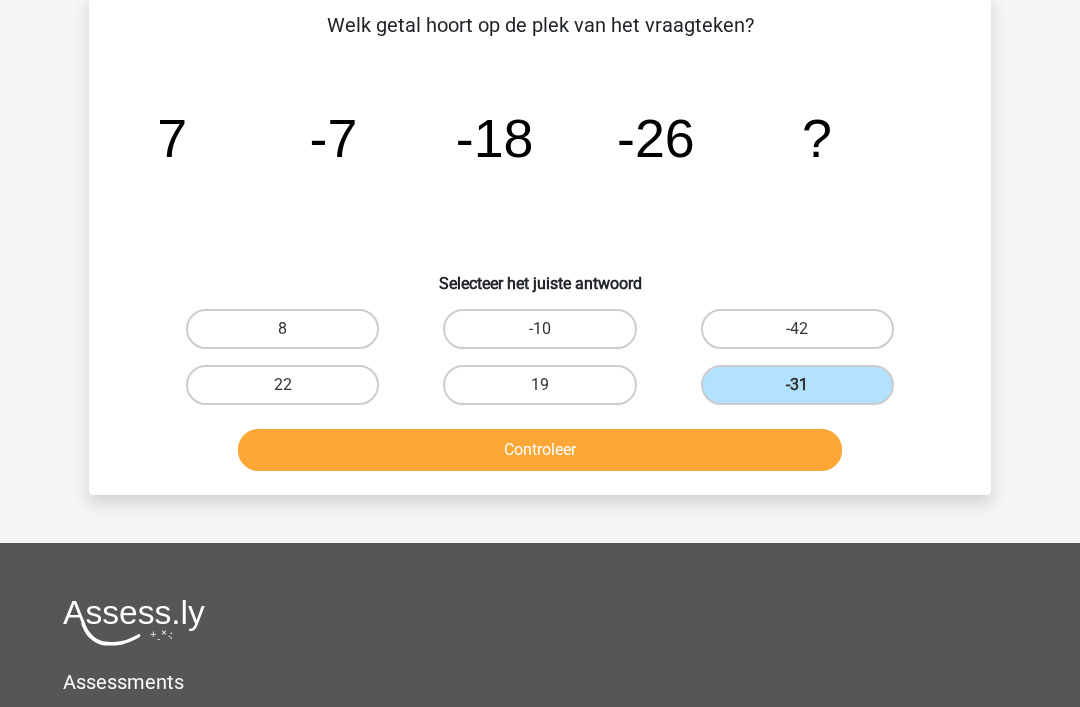 scroll, scrollTop: 98, scrollLeft: 0, axis: vertical 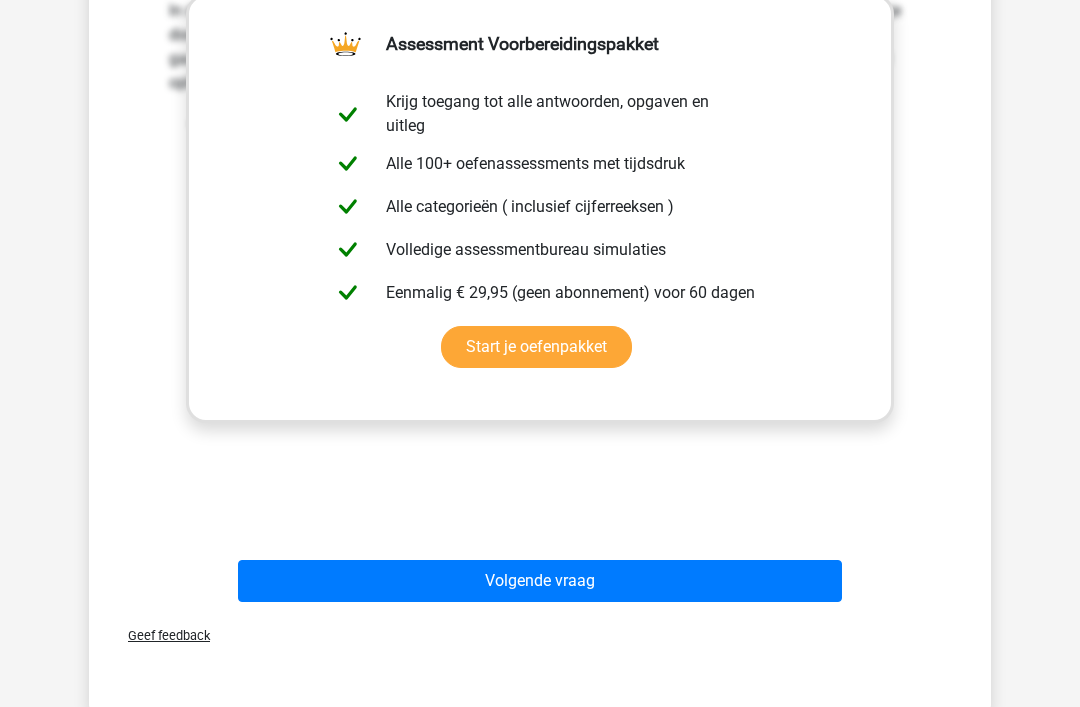 click on "Volgende vraag" at bounding box center [540, 582] 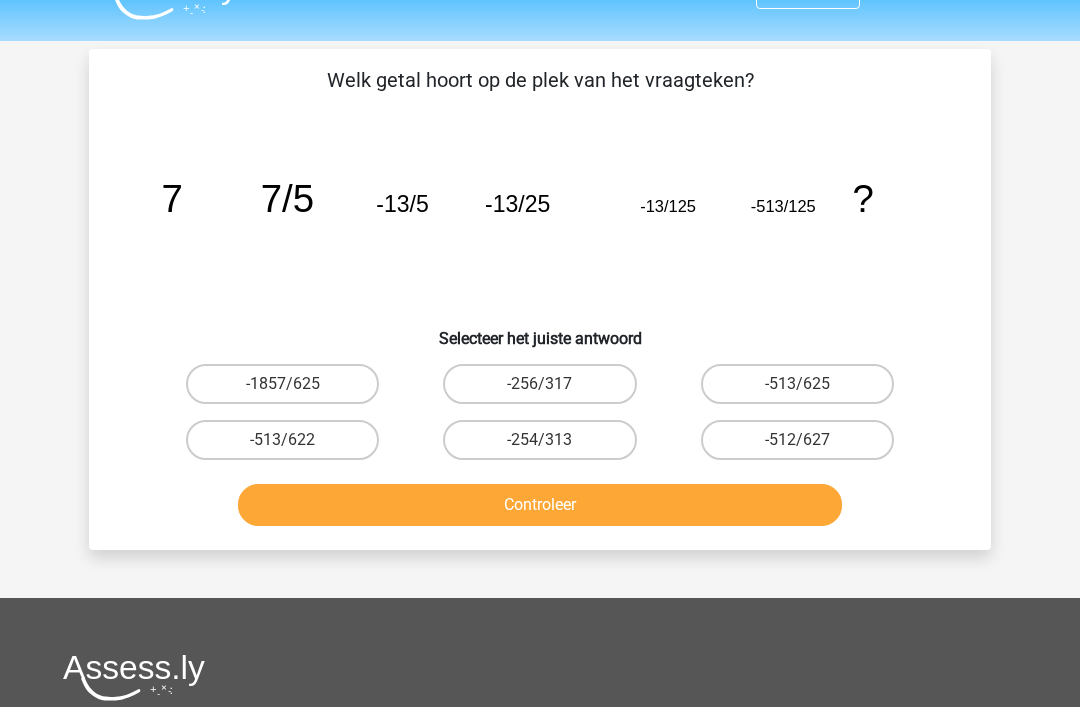 scroll, scrollTop: 43, scrollLeft: 0, axis: vertical 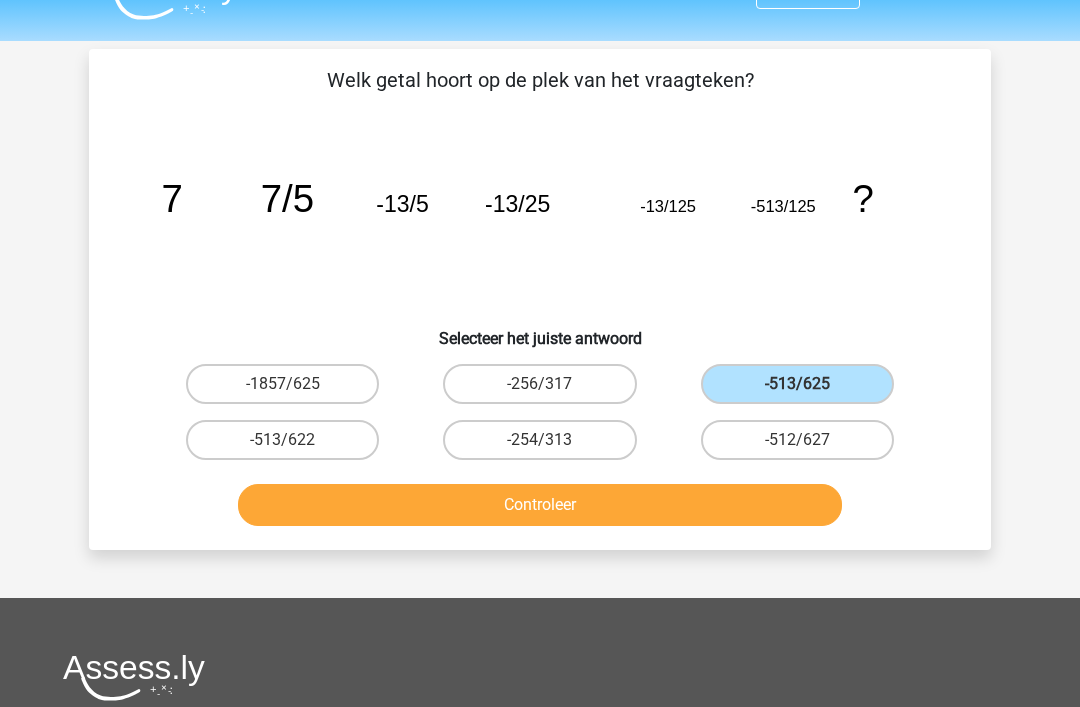 click on "Controleer" at bounding box center (540, 505) 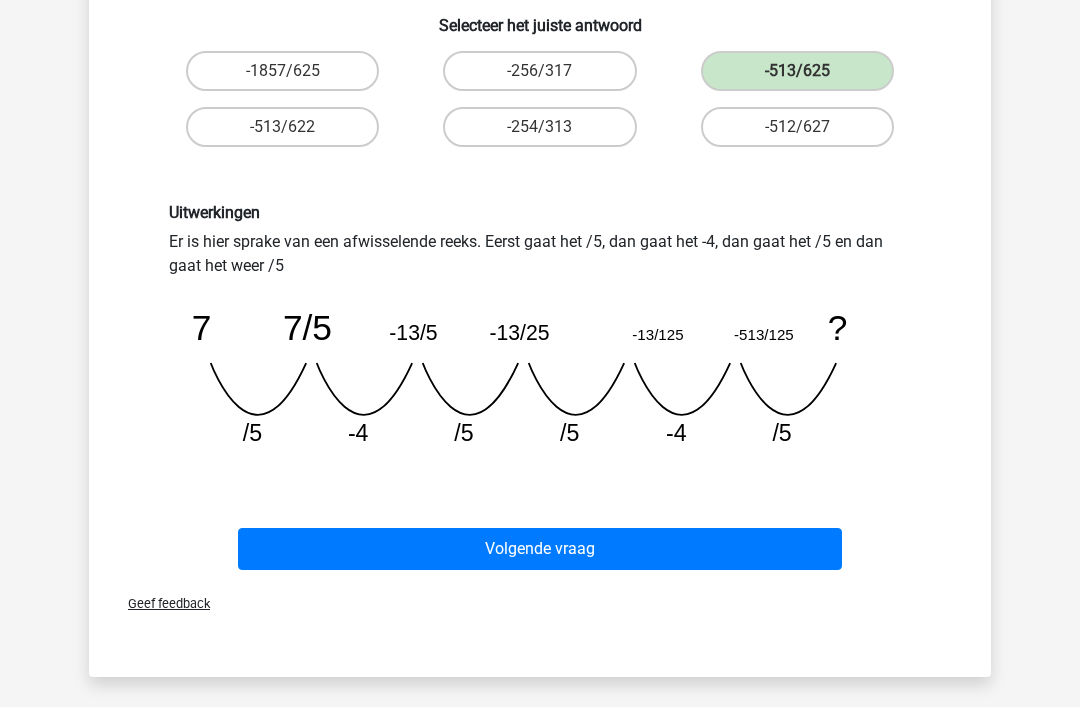 scroll, scrollTop: 444, scrollLeft: 0, axis: vertical 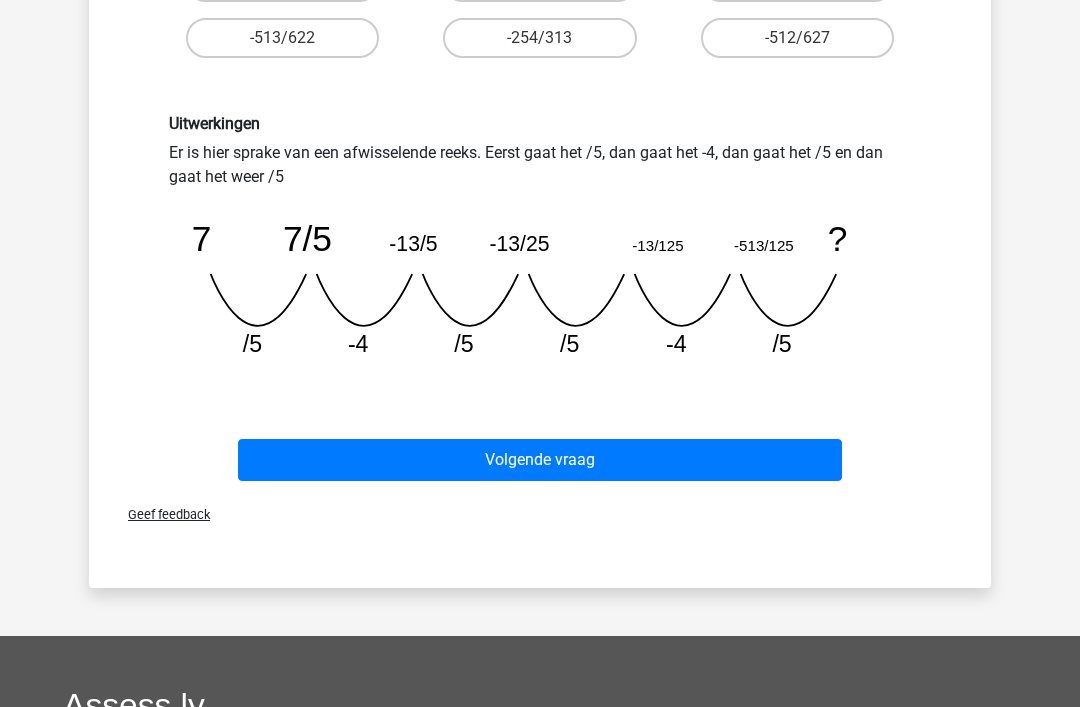click on "Volgende vraag" at bounding box center (540, 461) 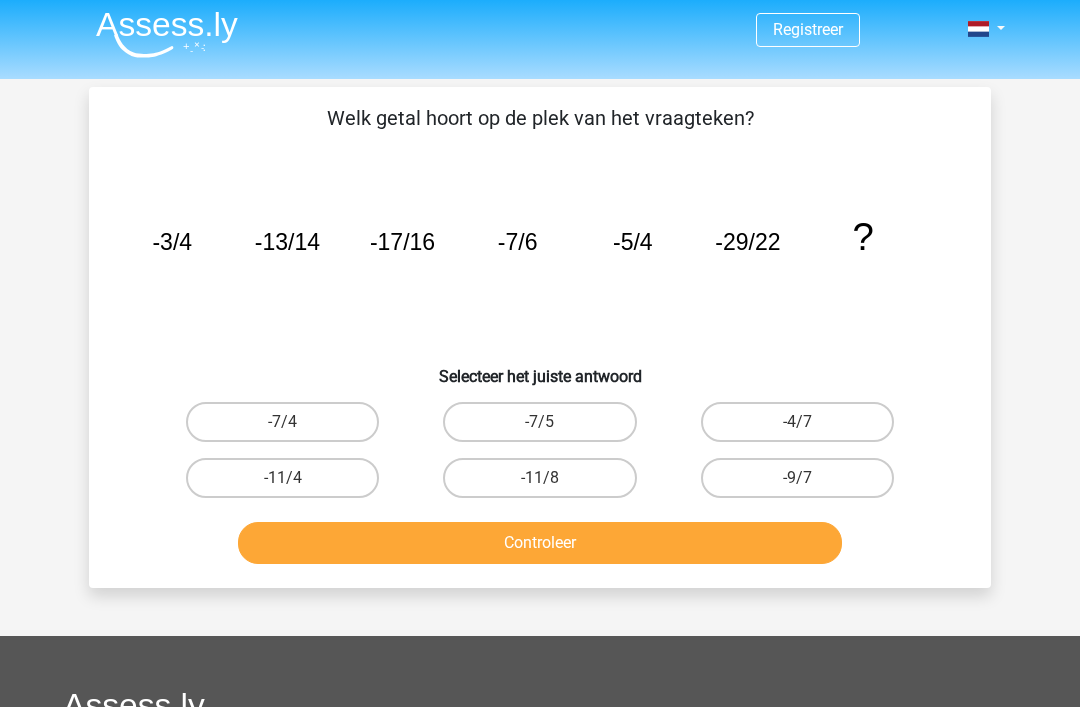 scroll, scrollTop: 4, scrollLeft: 0, axis: vertical 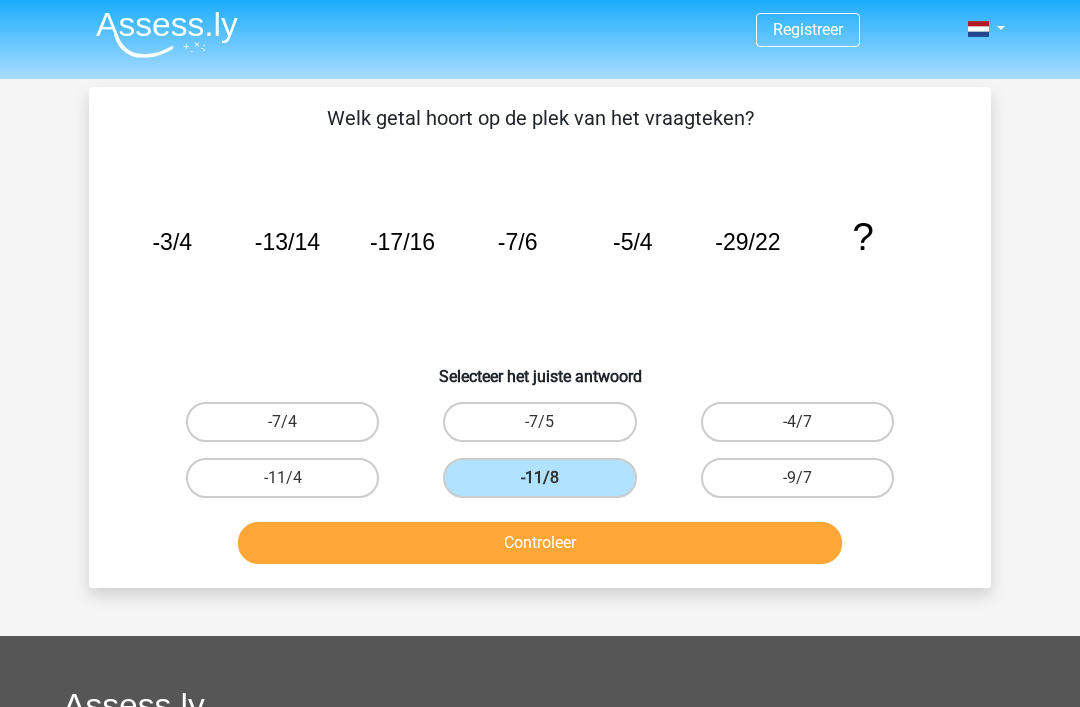 click on "Controleer" at bounding box center (540, 543) 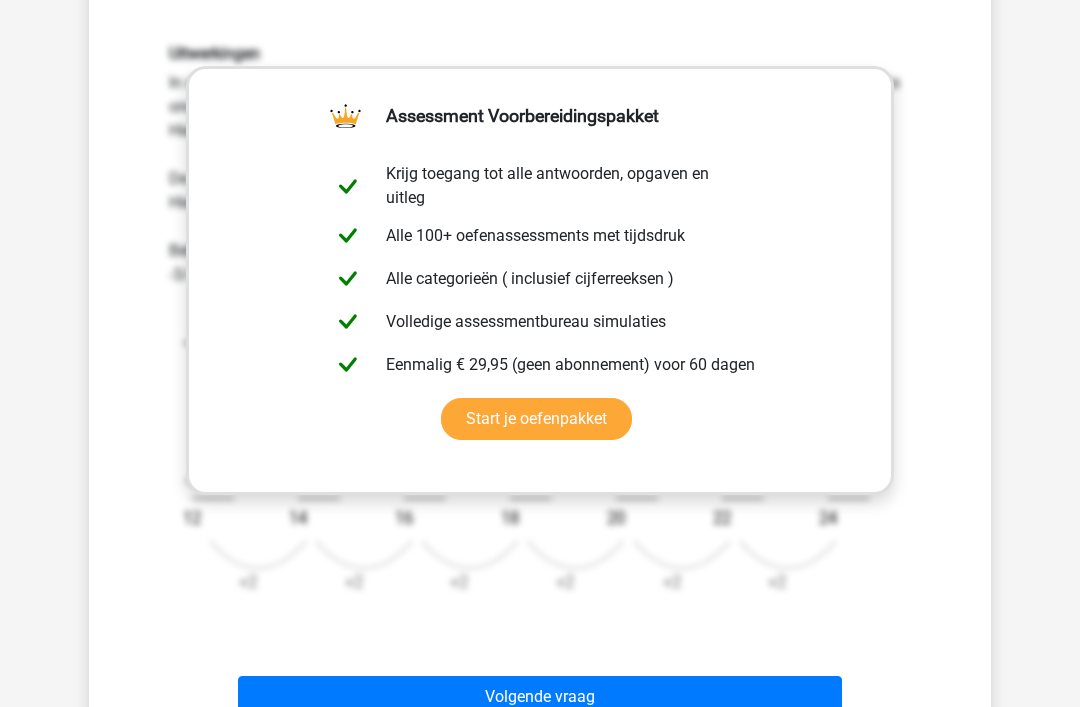 click on "Volgende vraag" at bounding box center (540, 698) 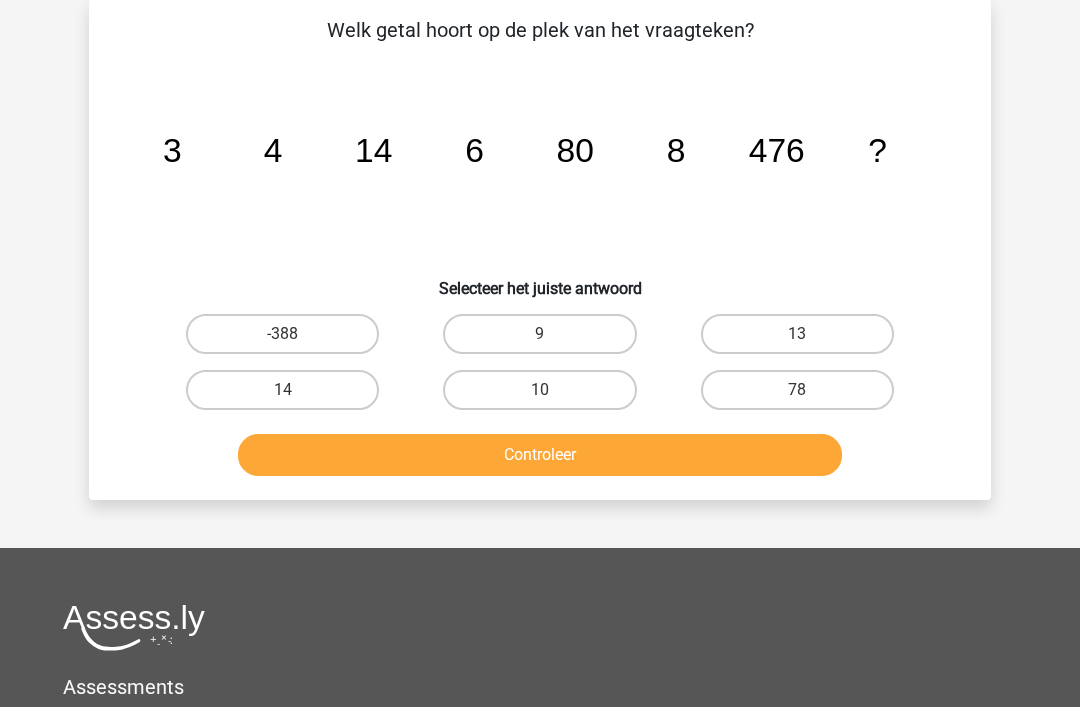 scroll, scrollTop: 93, scrollLeft: 0, axis: vertical 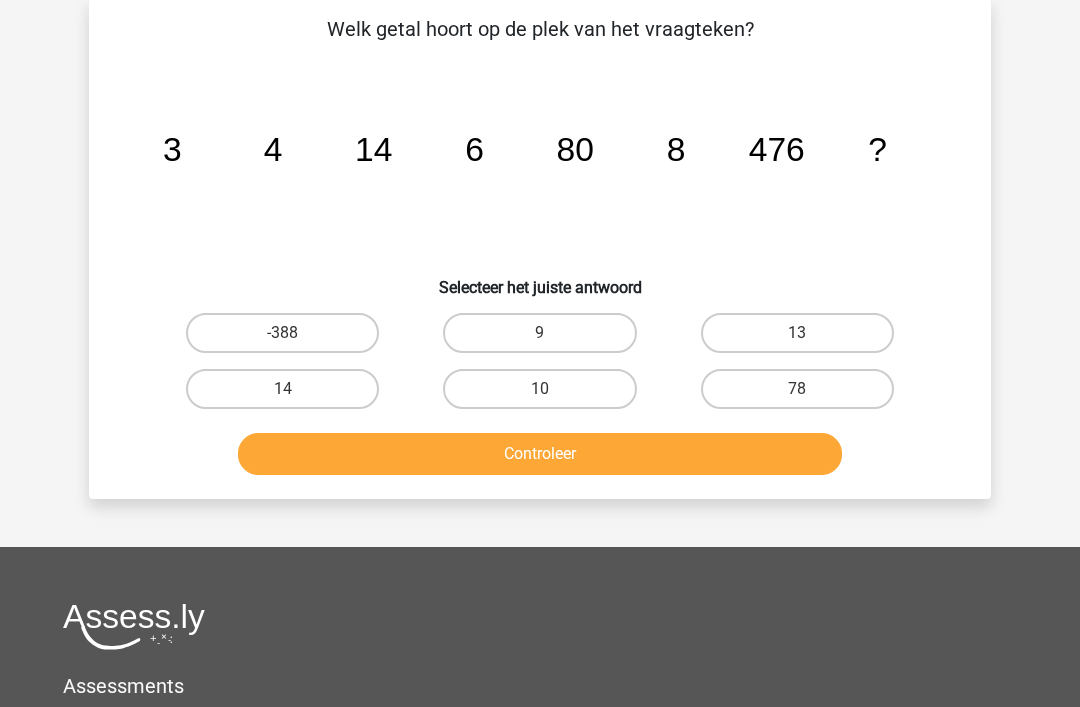 click on "10" at bounding box center [539, 390] 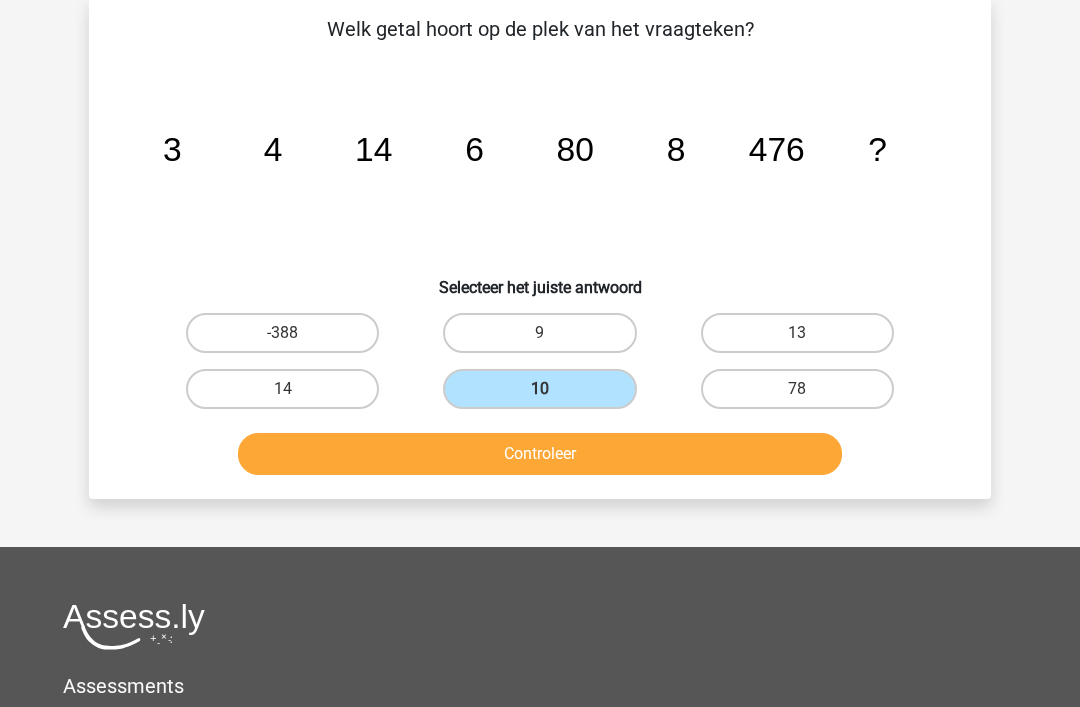 scroll, scrollTop: 94, scrollLeft: 0, axis: vertical 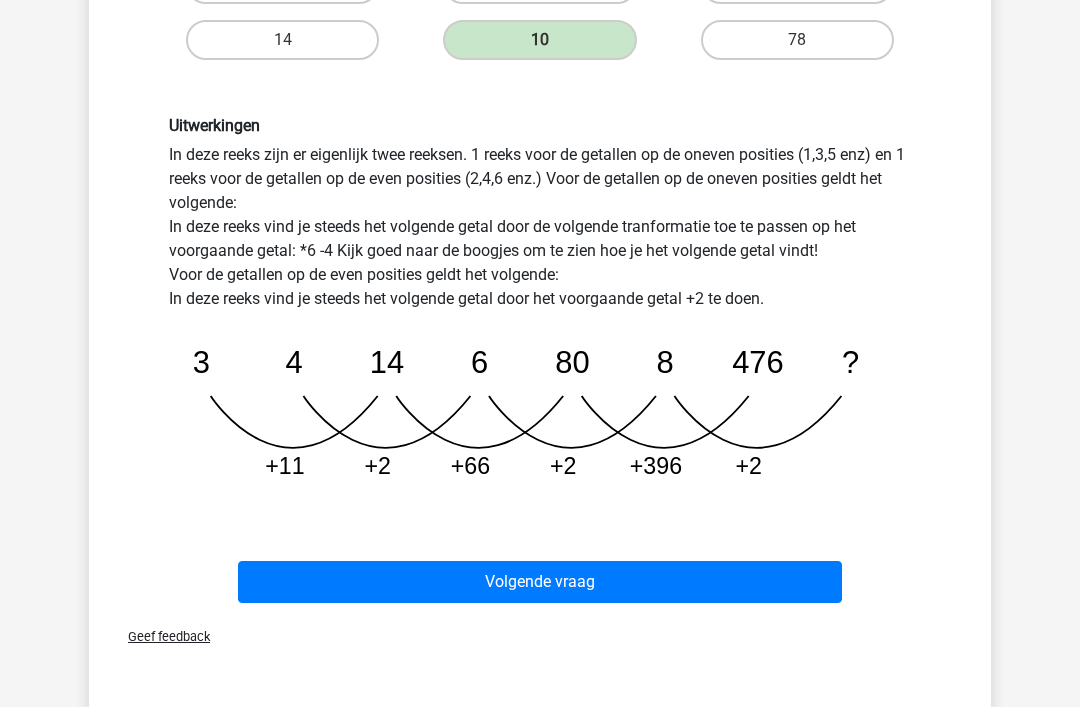 click on "Volgende vraag" at bounding box center (540, 582) 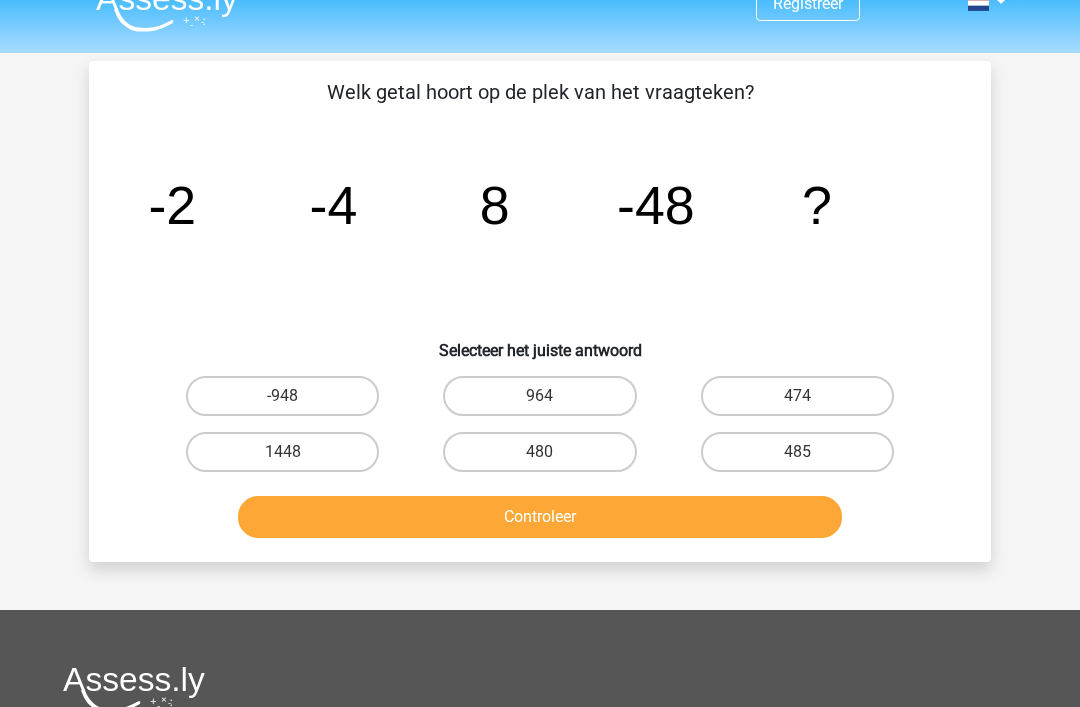 scroll, scrollTop: 38, scrollLeft: 0, axis: vertical 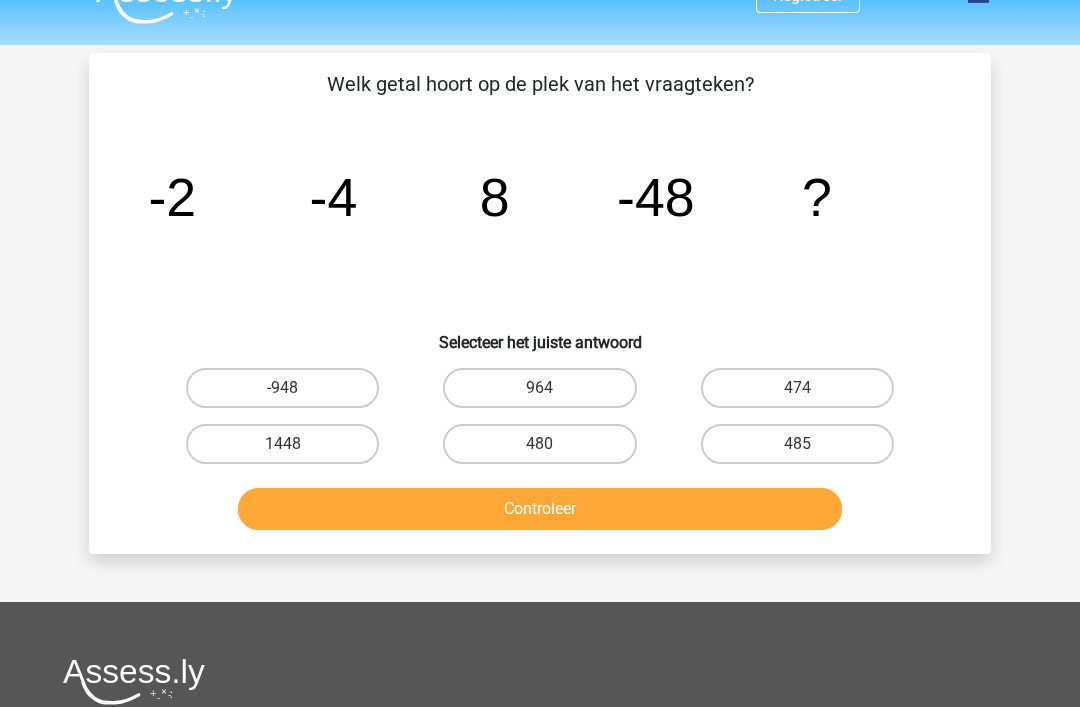 click on "485" at bounding box center (797, 445) 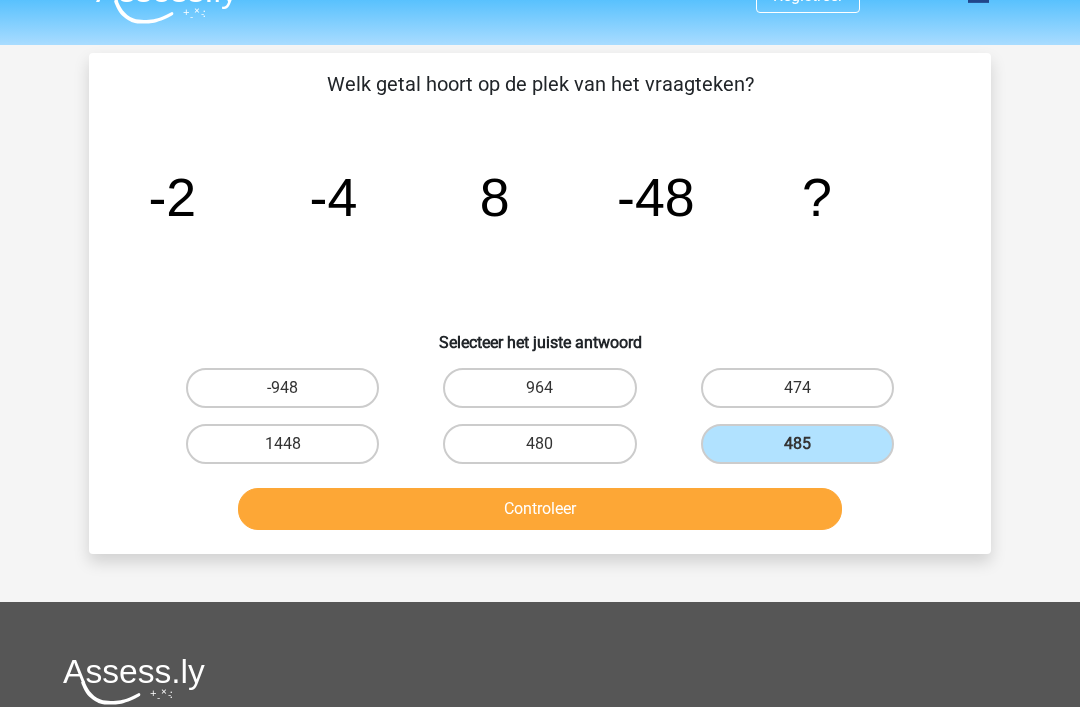 scroll, scrollTop: 39, scrollLeft: 0, axis: vertical 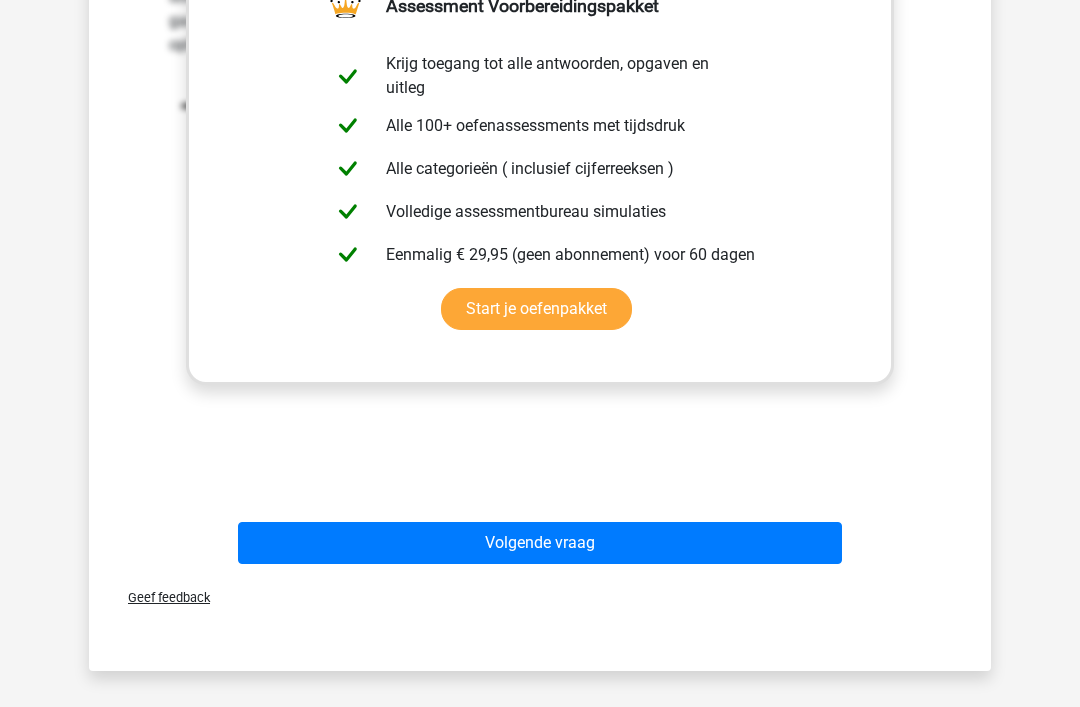 click on "Volgende vraag" at bounding box center [540, 543] 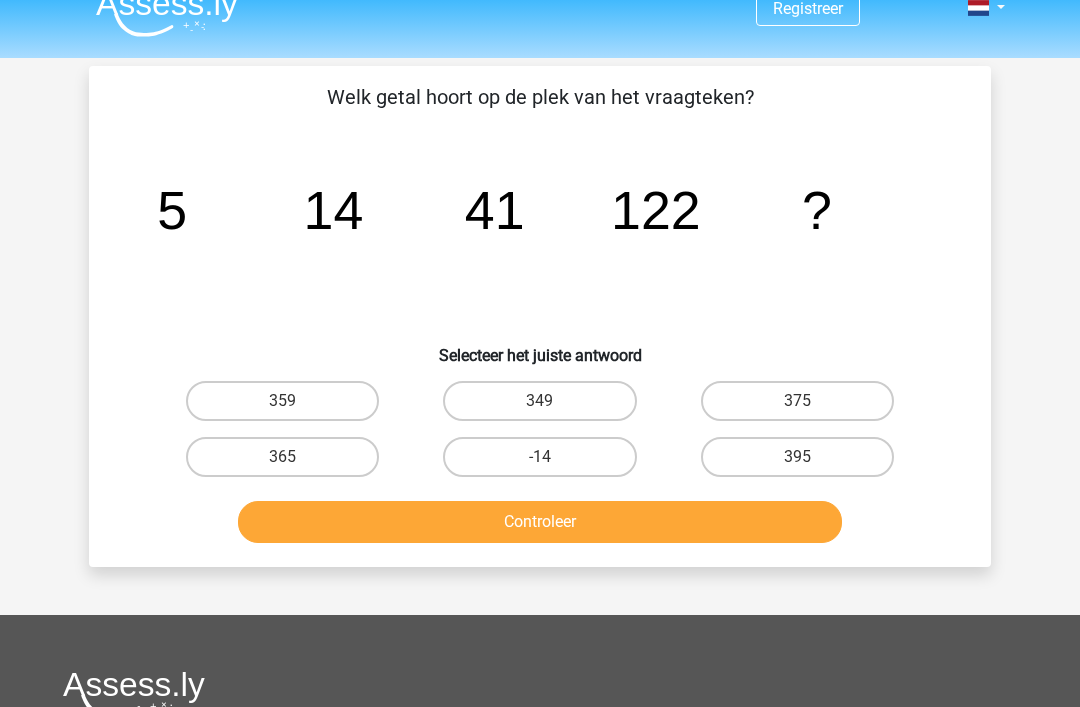 scroll, scrollTop: 25, scrollLeft: 0, axis: vertical 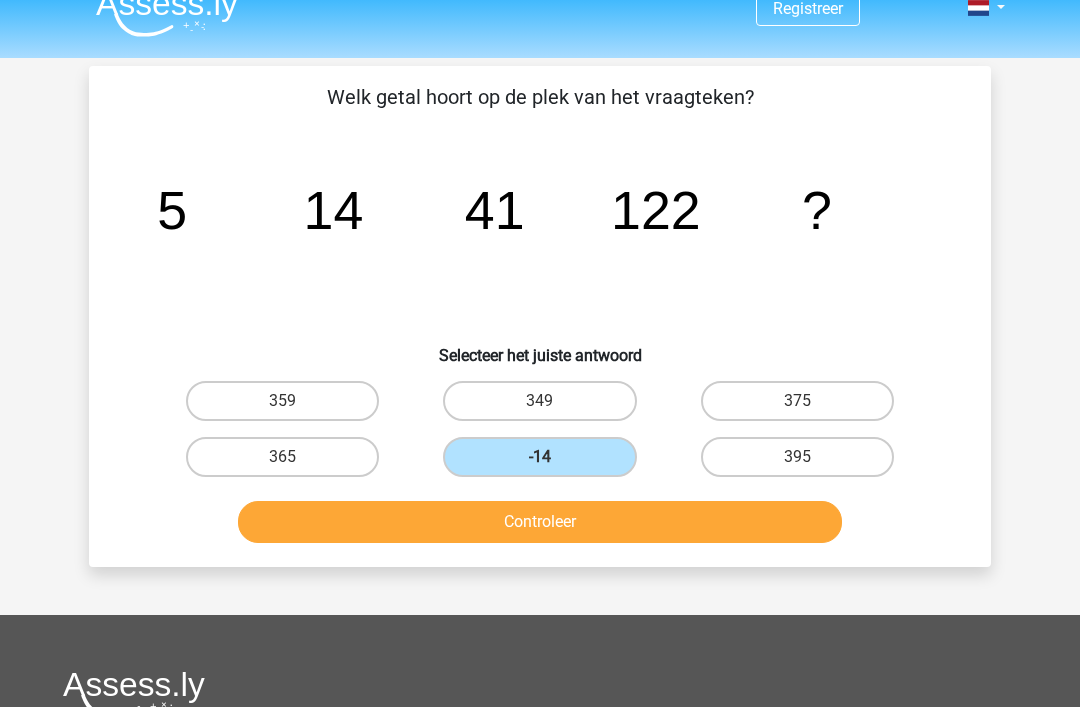 click on "Controleer" at bounding box center (540, 522) 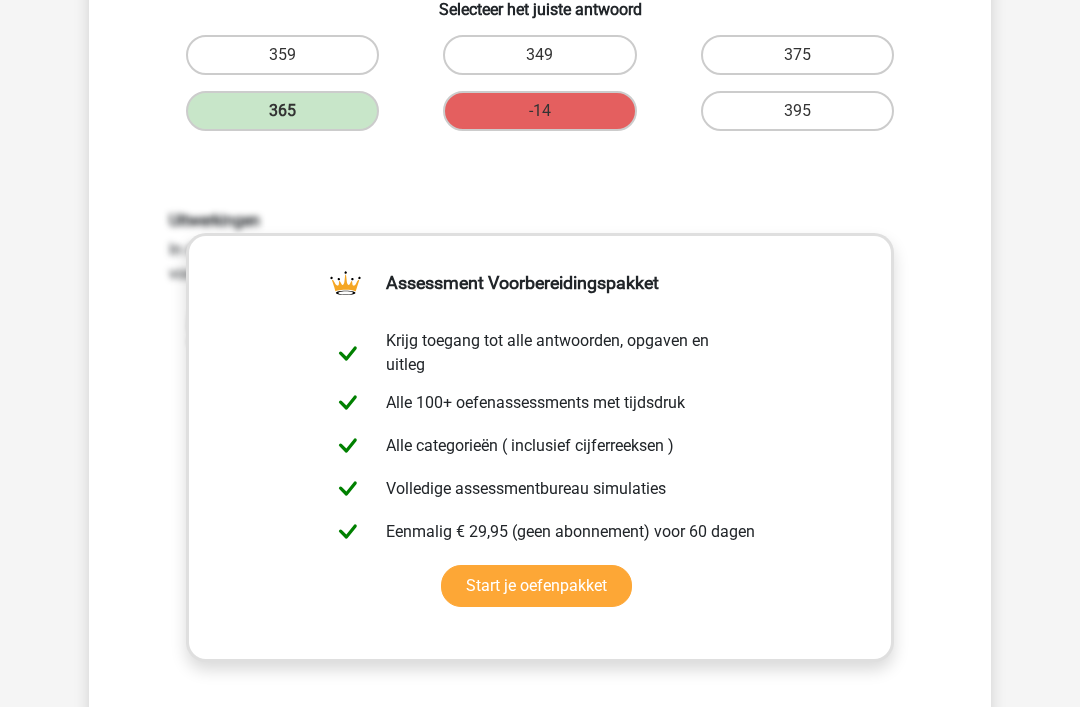 scroll, scrollTop: 537, scrollLeft: 0, axis: vertical 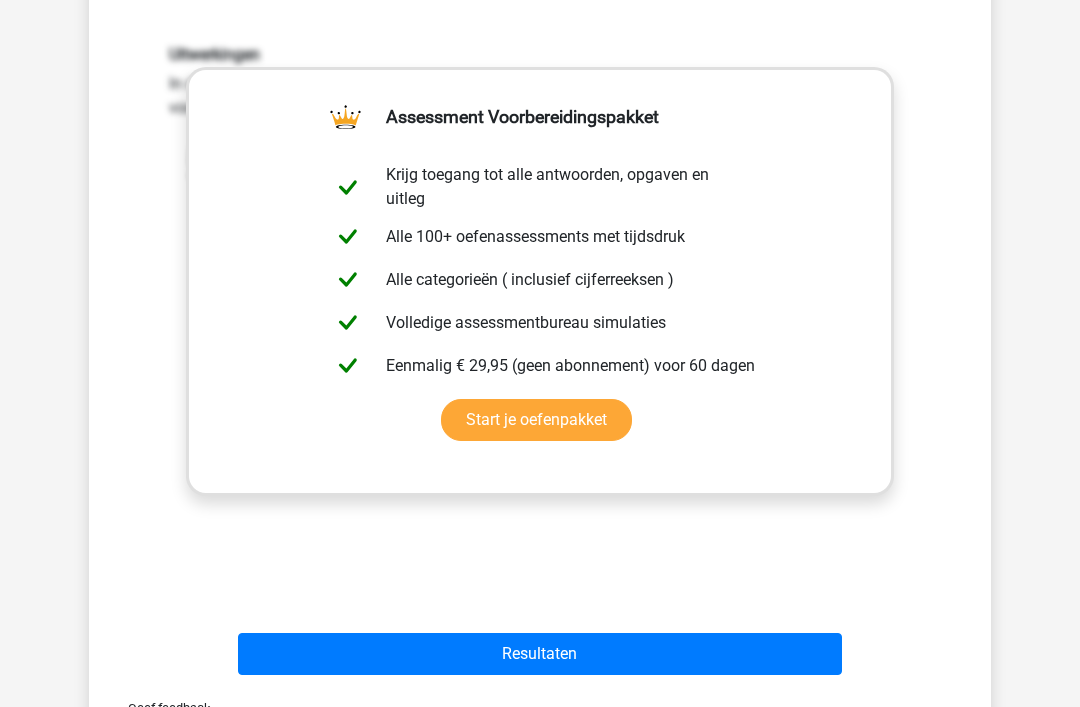 click on "Resultaten" at bounding box center [540, 655] 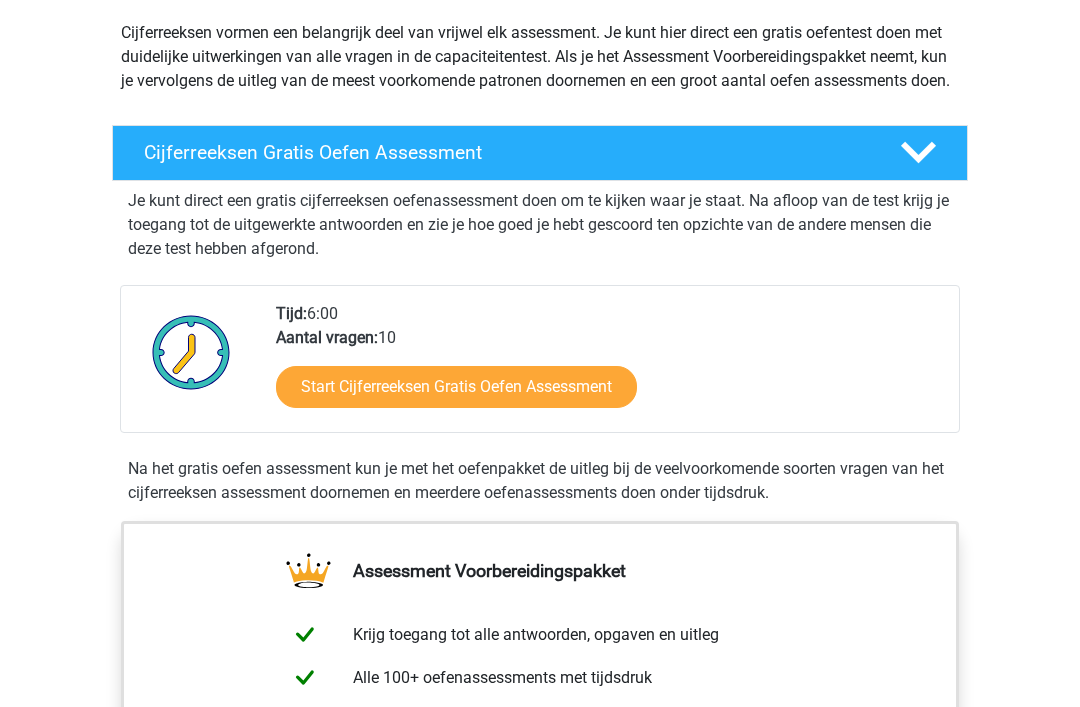 scroll, scrollTop: 355, scrollLeft: 0, axis: vertical 